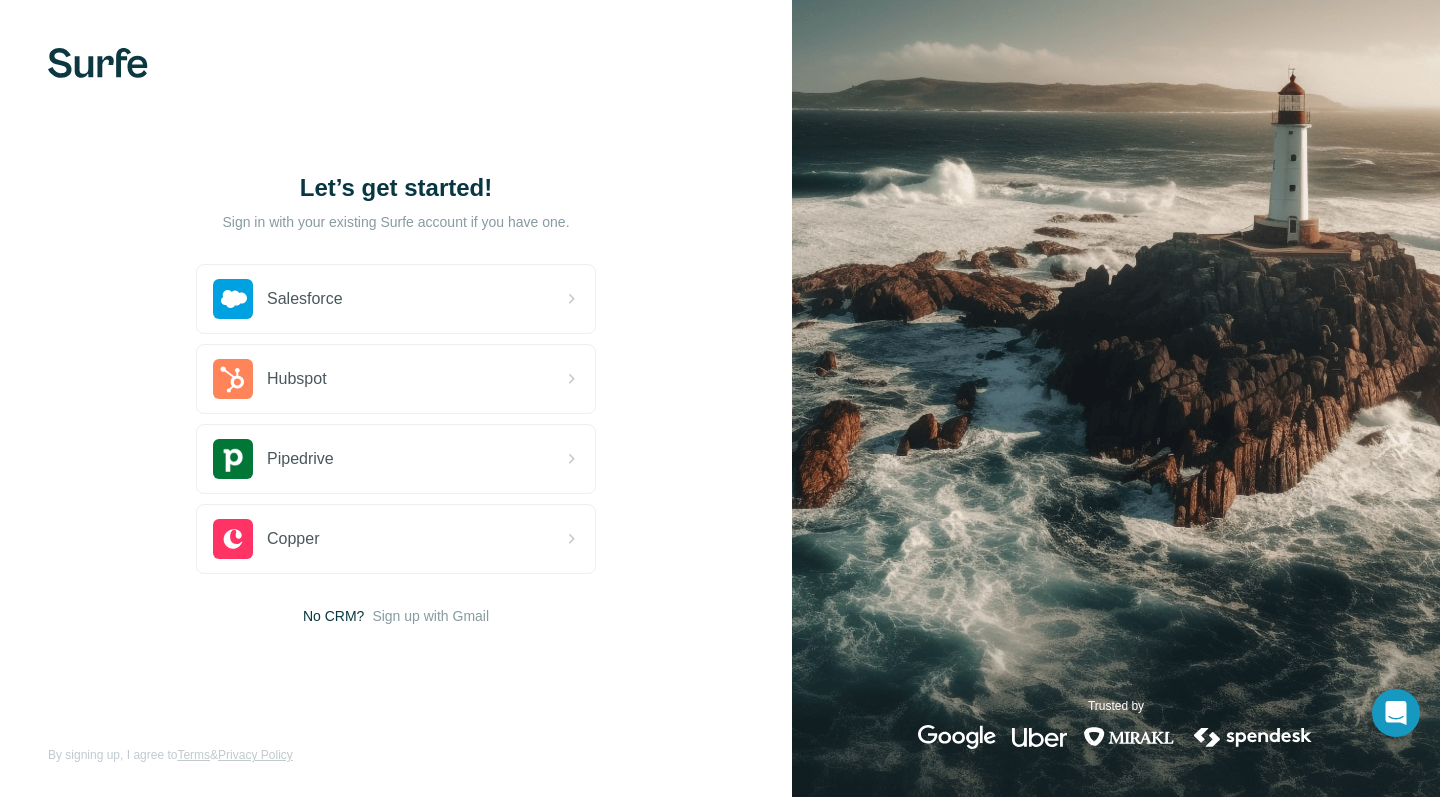 scroll, scrollTop: 0, scrollLeft: 0, axis: both 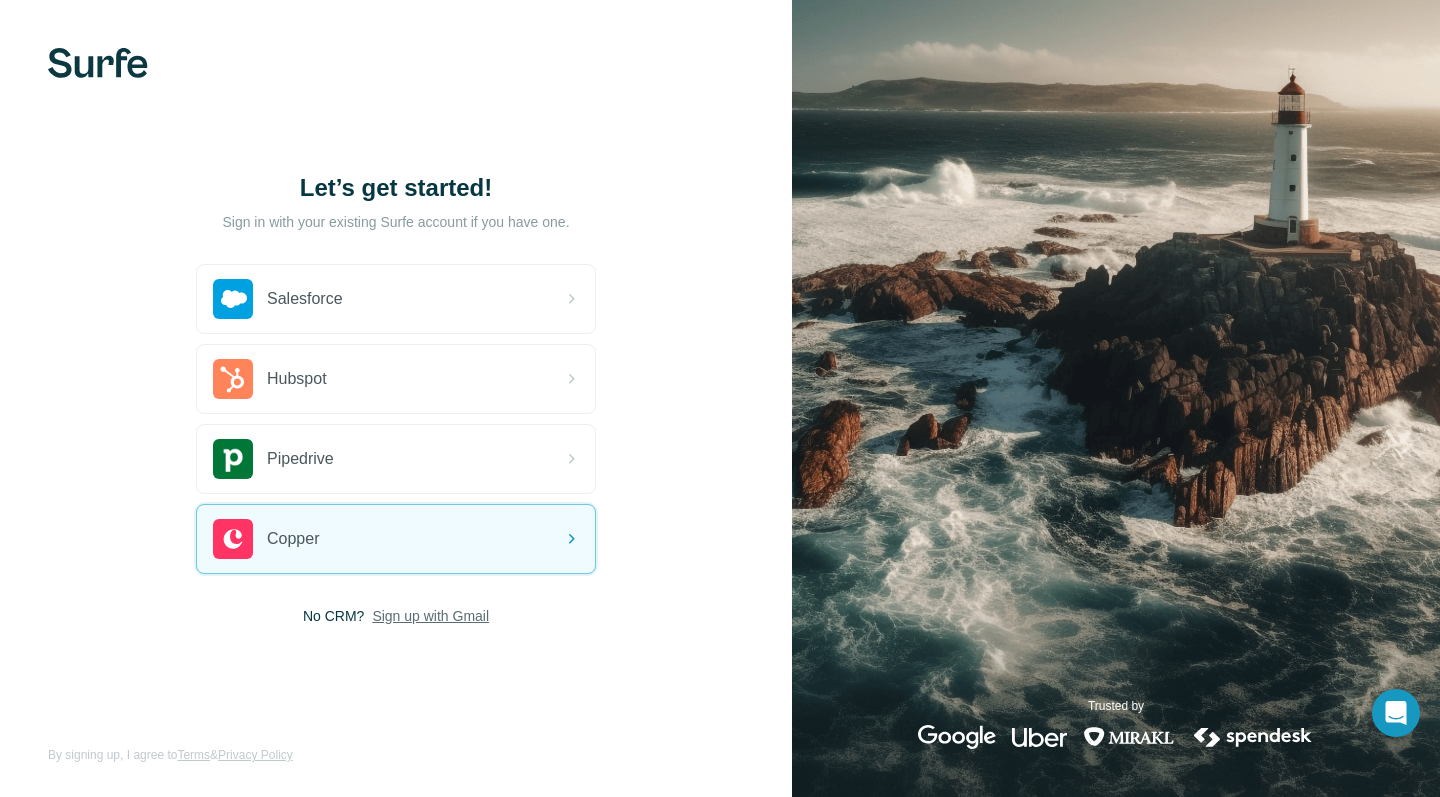 click on "Sign up with Gmail" at bounding box center (430, 616) 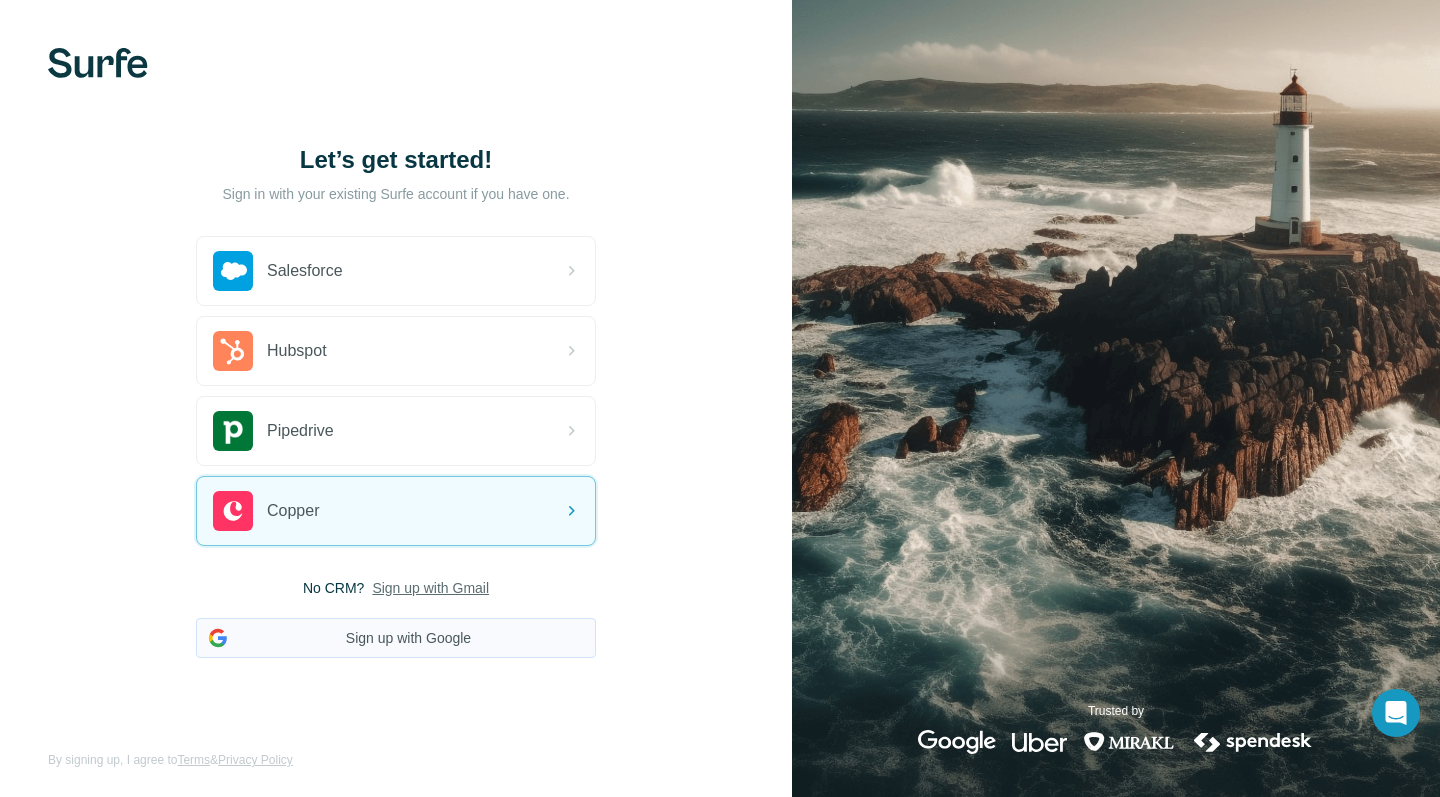 click on "Sign up with Google" at bounding box center (396, 638) 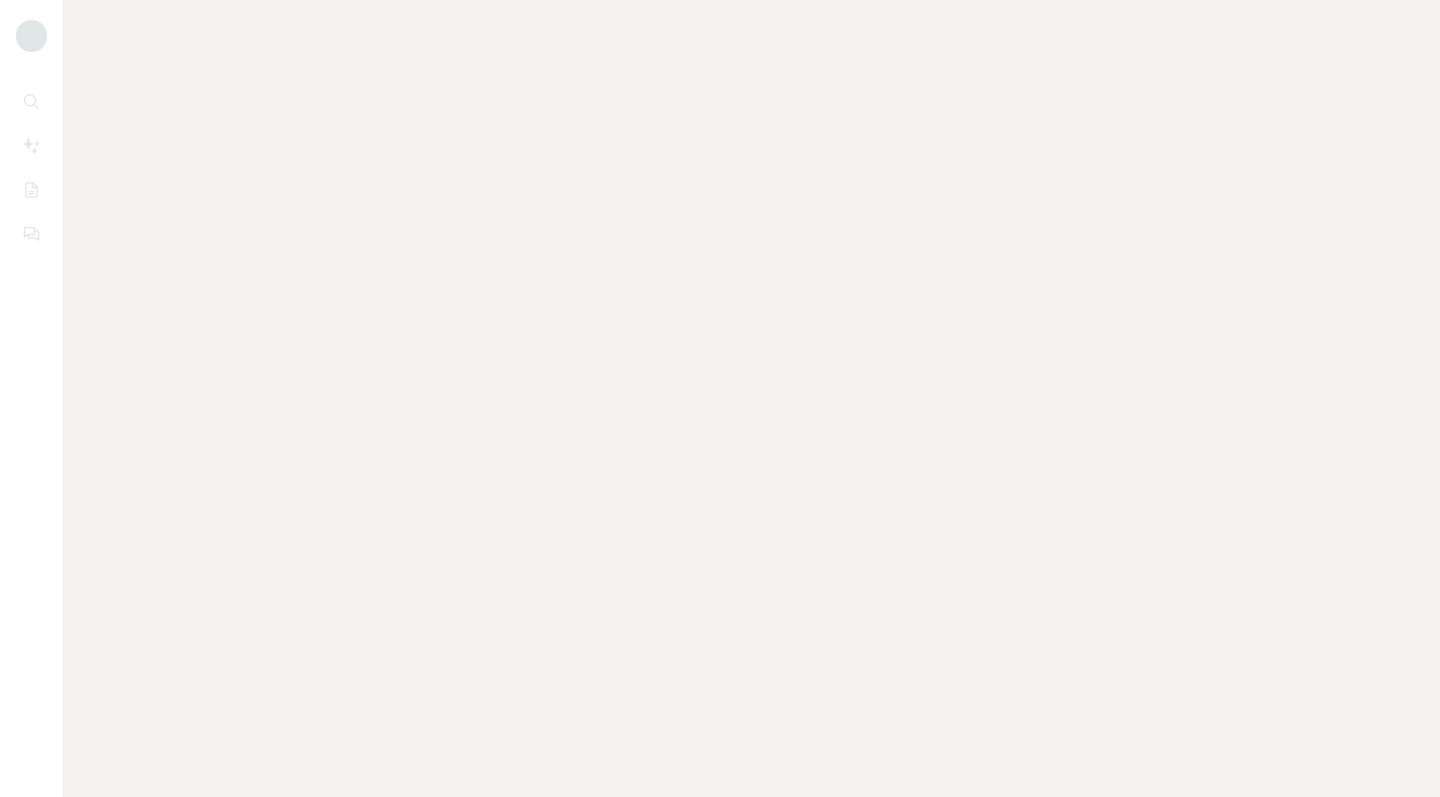 scroll, scrollTop: 0, scrollLeft: 0, axis: both 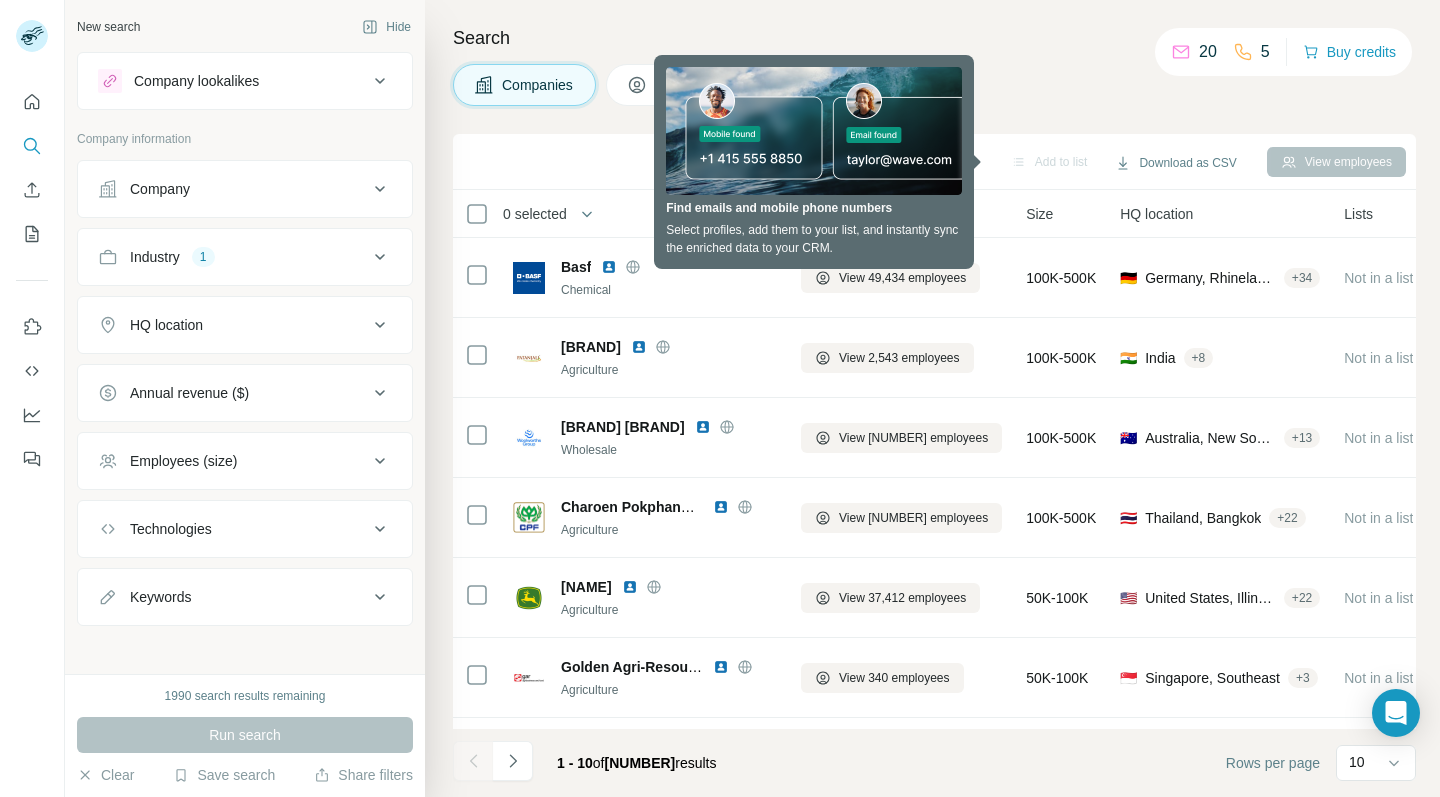 click on "Search Companies People Add to list Download as CSV View employees 0 selected Companies Employees Size HQ location Lists Annual revenue About Technologies Industry Keywords [BRAND] Chemical View [NUMBER] employees [NUMBER]-[NUMBER] [COUNTRY], [REGION] + [NUMBER] Not in a list $ >[NUMBER] [TECHNOLOGY], [TECHNOLOGY], [TECHNOLOGY], [TECHNOLOGY], [TECHNOLOGY], [TECHNOLOGY], [TECHNOLOGY], [TECHNOLOGY], [TECHNOLOGY] Chemical, GreenTech, Manufacturing, Sustainability, Advanced Materials, Biofuel, Agriculture, Chemical Engineering automotive & transportation agriculture pharmaceuticals aerospace furniture & wood plastics & rubber chemische productiecentrum chemical industry carbon management [COUNTRY] coordination [COUNTRY] en de antwerpse plastic waste antwerpen streeft antwerpse antwerp de brussels van [COUNTRY] antwerpse haven carbon footprint naar duurzame [COUNTRY] antwerp antwerpen [COUNTRY] waste grootste chemische duurzame oplossingen [BRAND] duurzame oplossingen van onze klimaatambitie duurzame plastic" at bounding box center (932, 398) 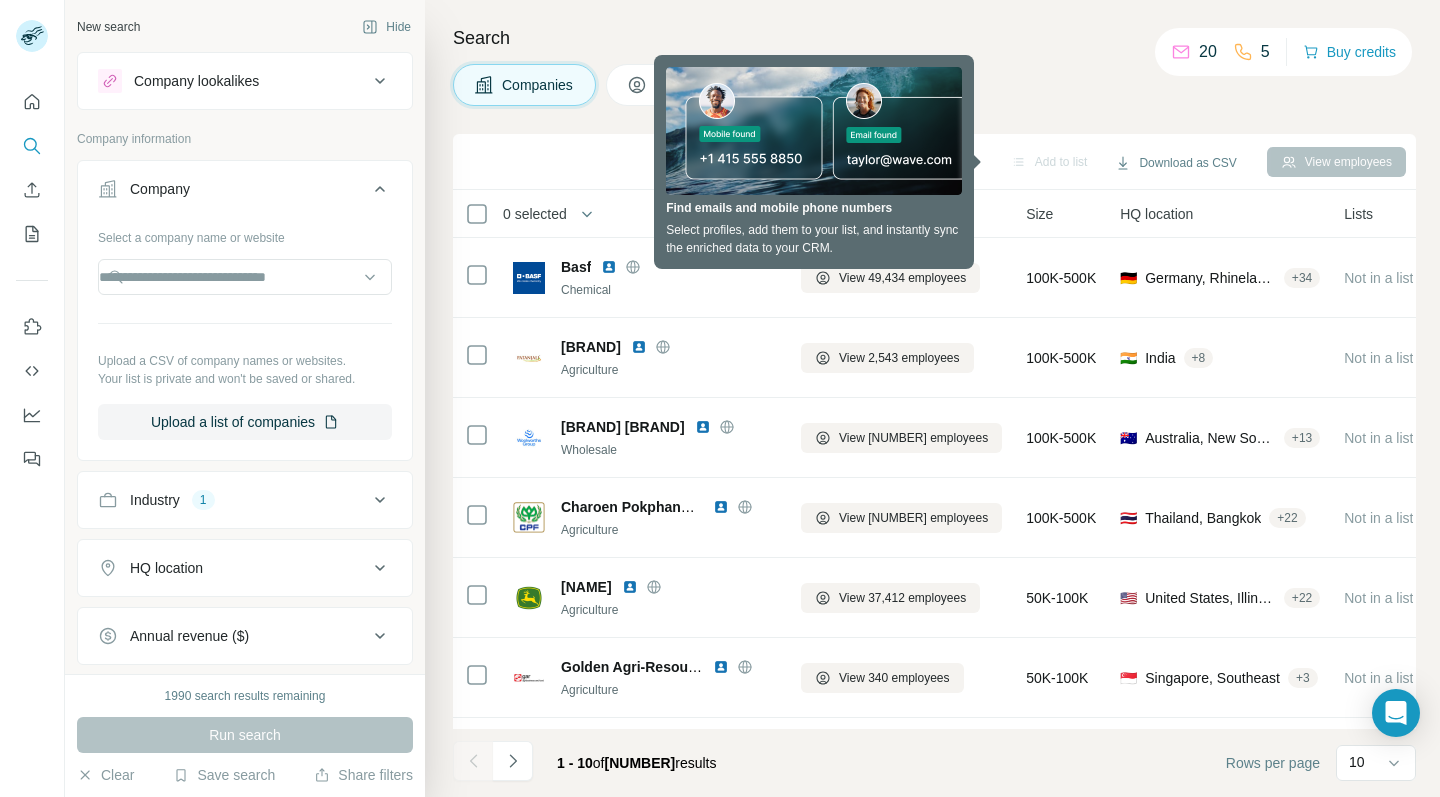 click on "Company" at bounding box center (233, 189) 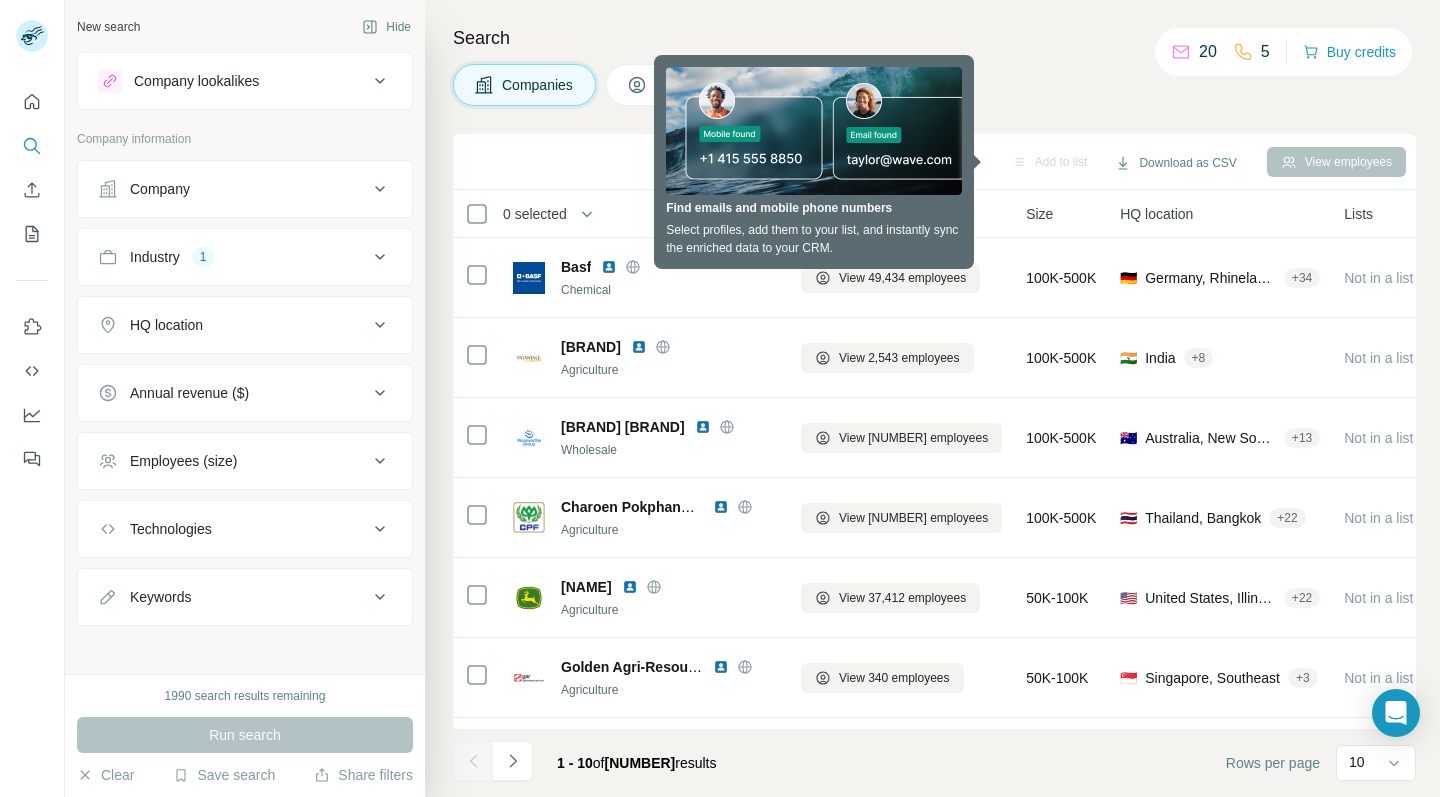 click on "Company" at bounding box center (233, 189) 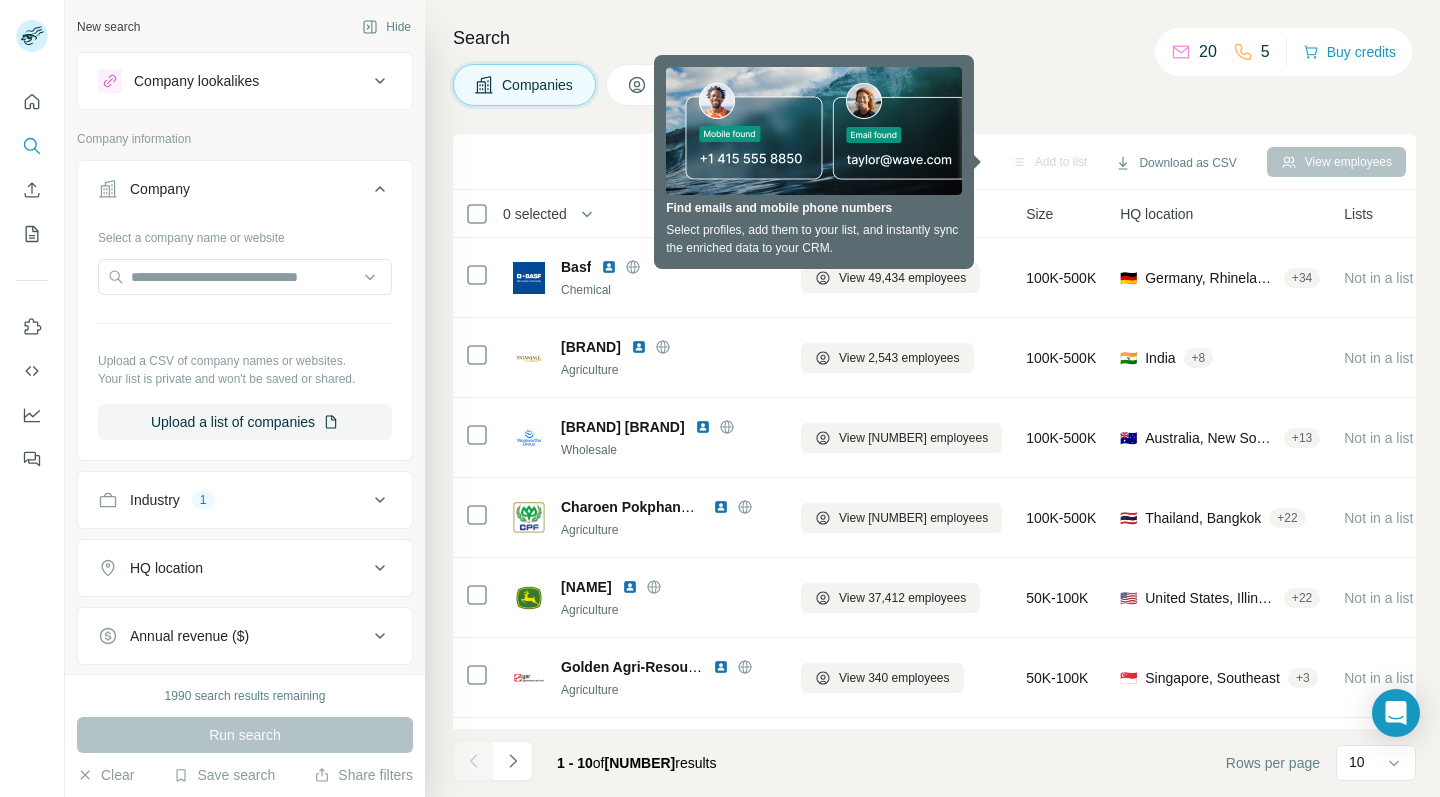 click on "Company" at bounding box center [233, 189] 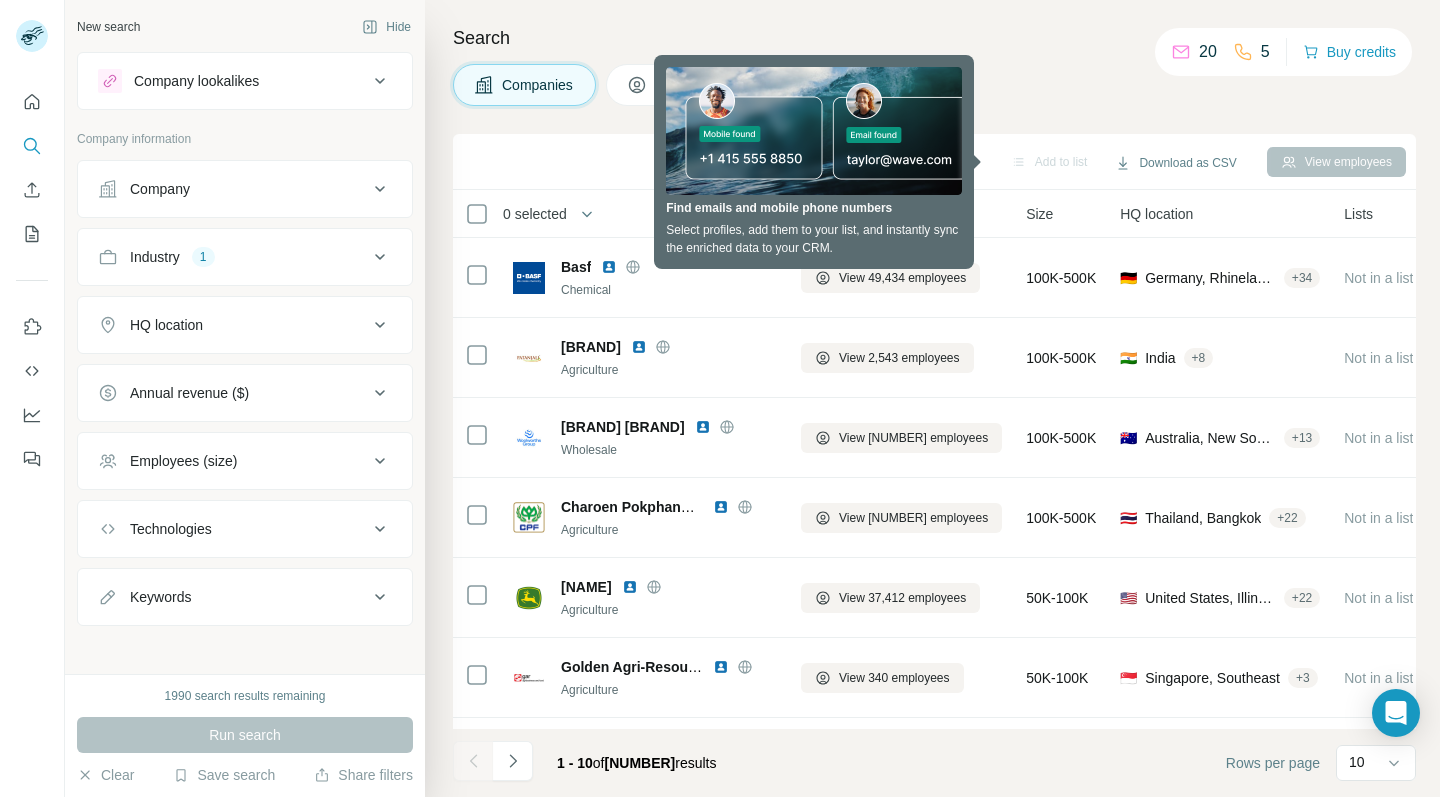 click on "Industry 1" at bounding box center (245, 257) 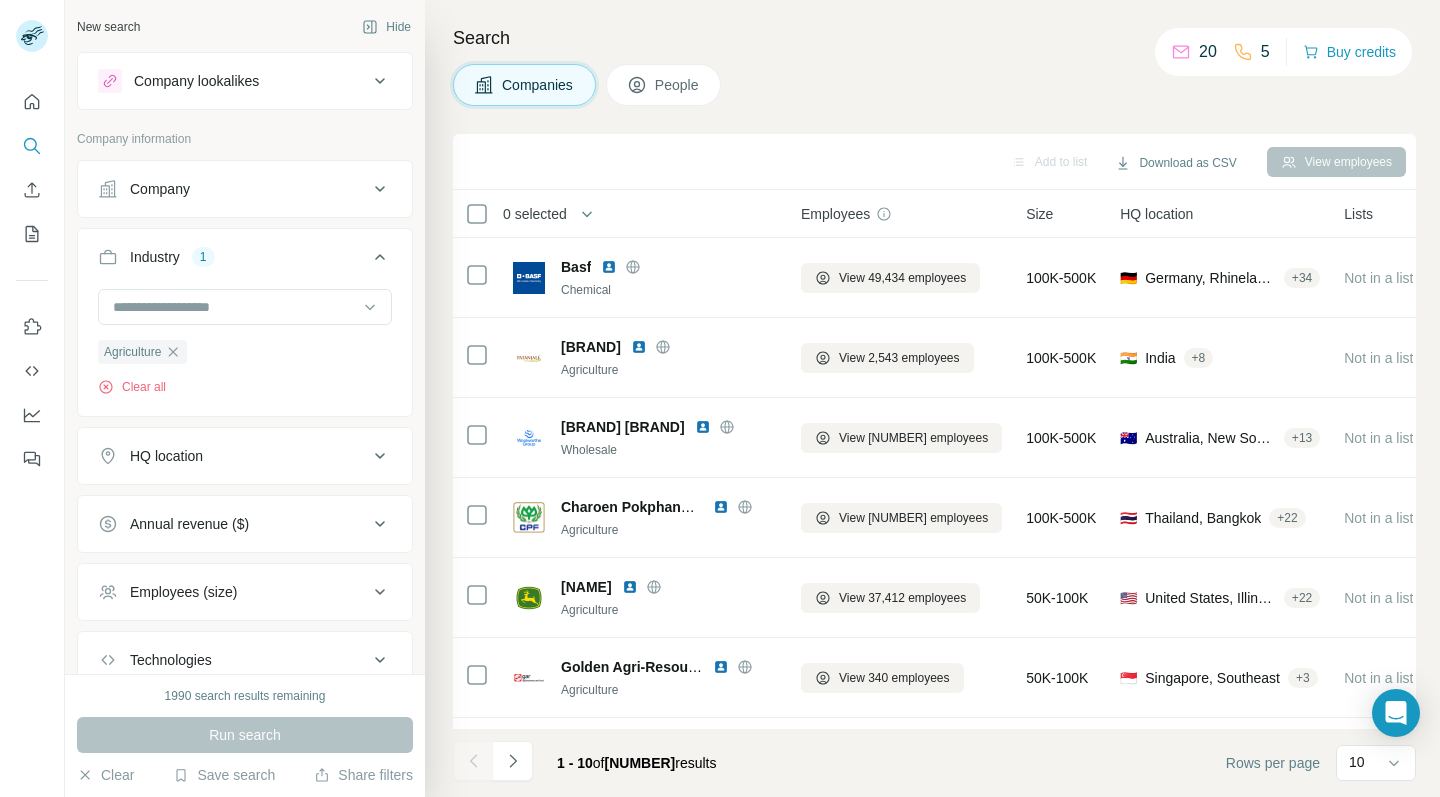 click on "Industry 1" at bounding box center [245, 261] 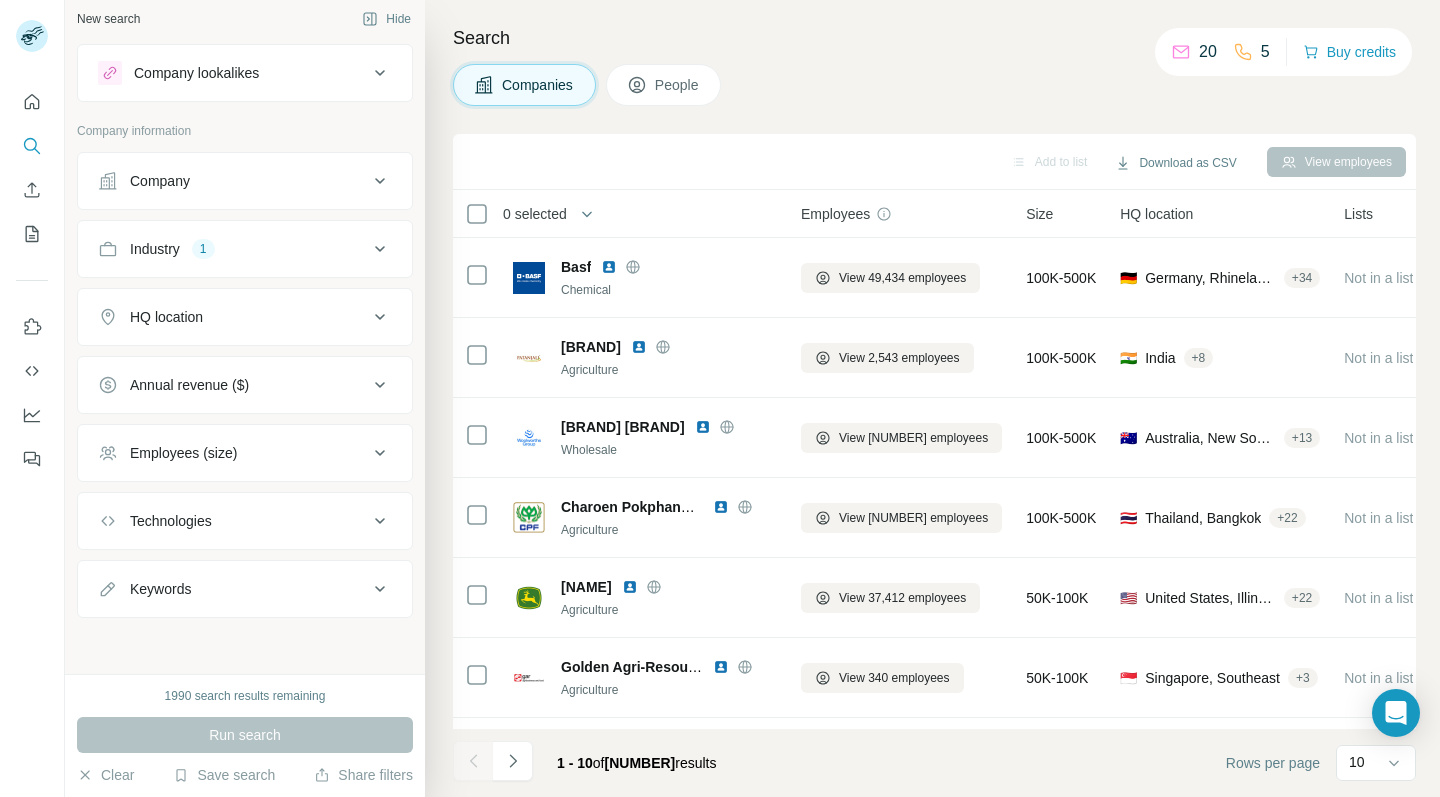 scroll, scrollTop: 8, scrollLeft: 0, axis: vertical 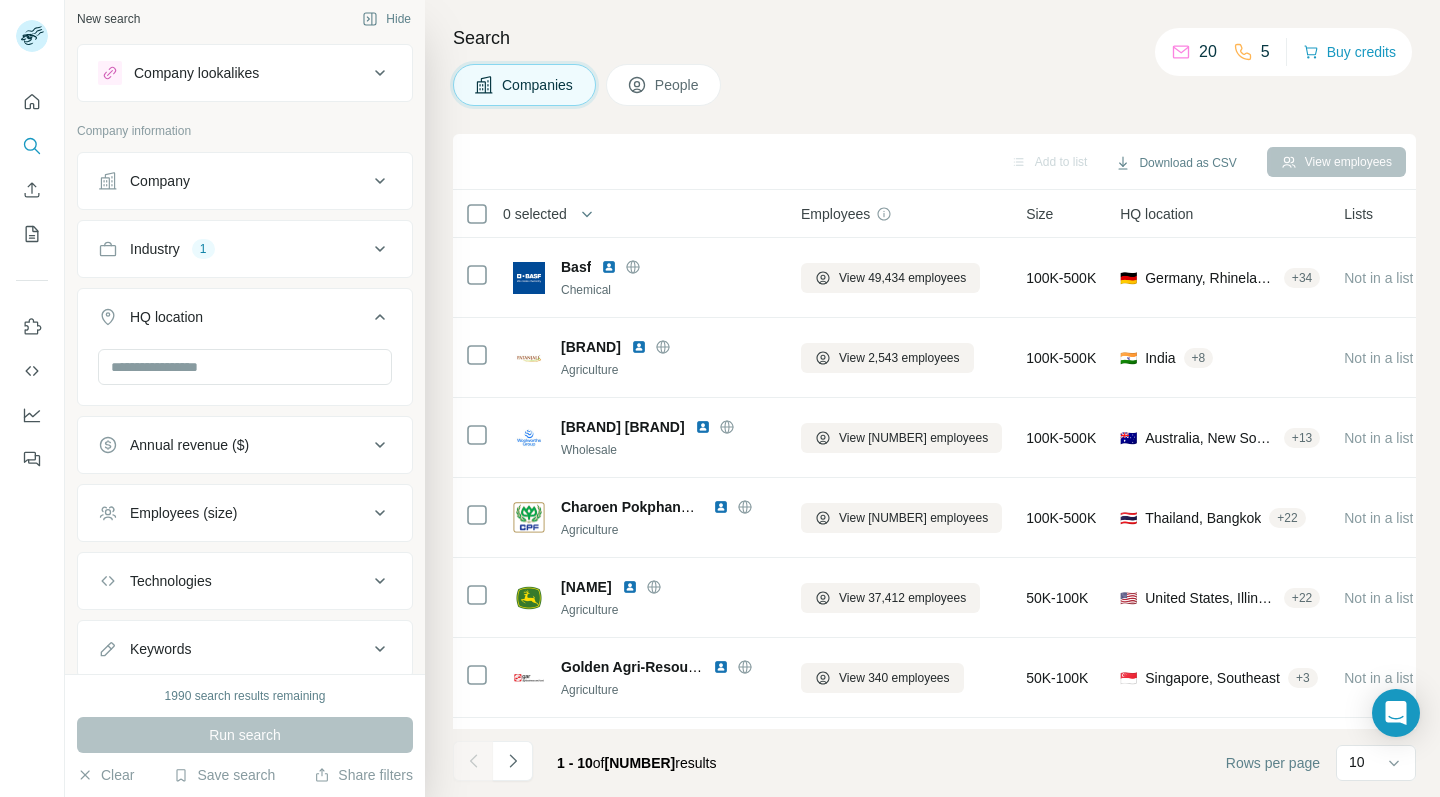 click 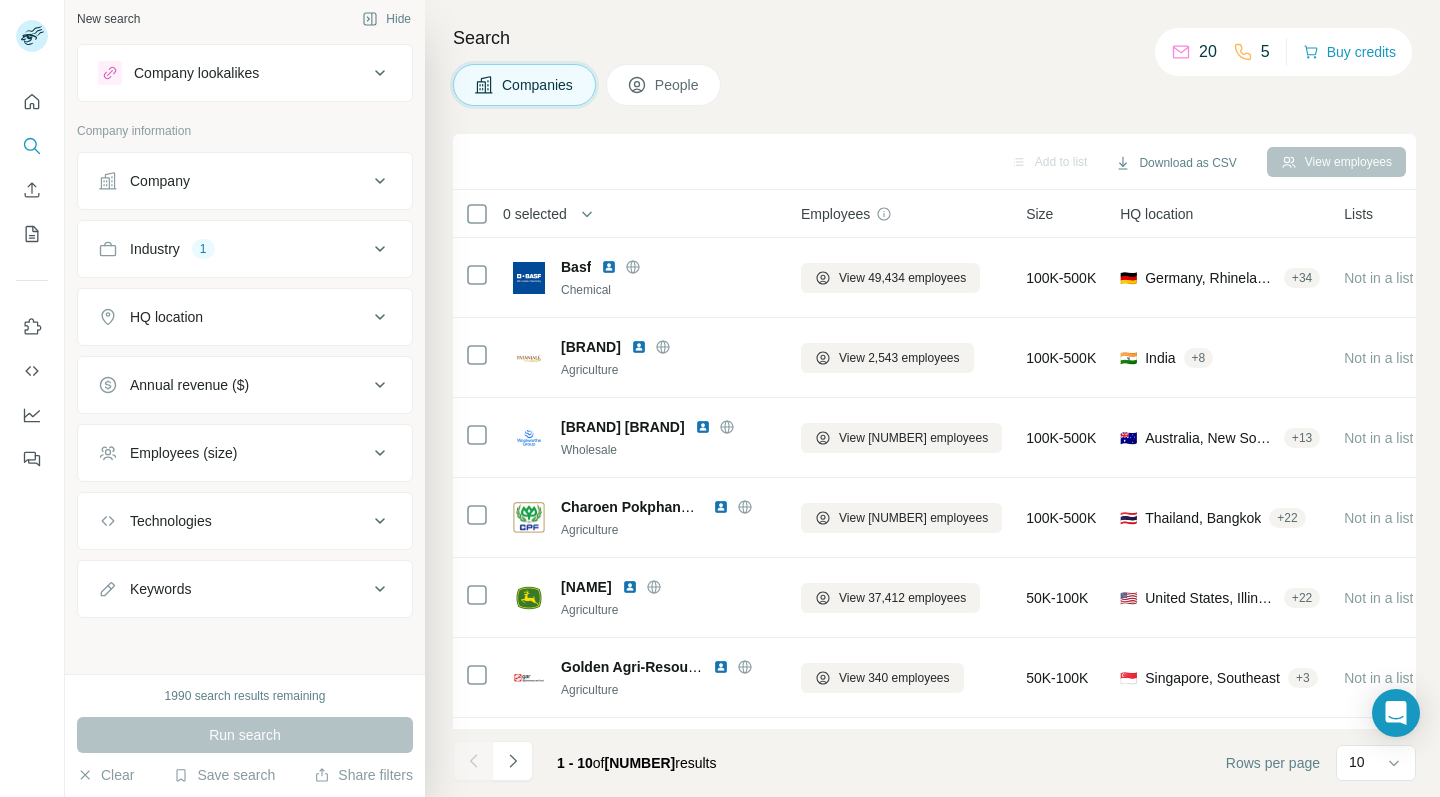 click on "Annual revenue ($)" at bounding box center [245, 385] 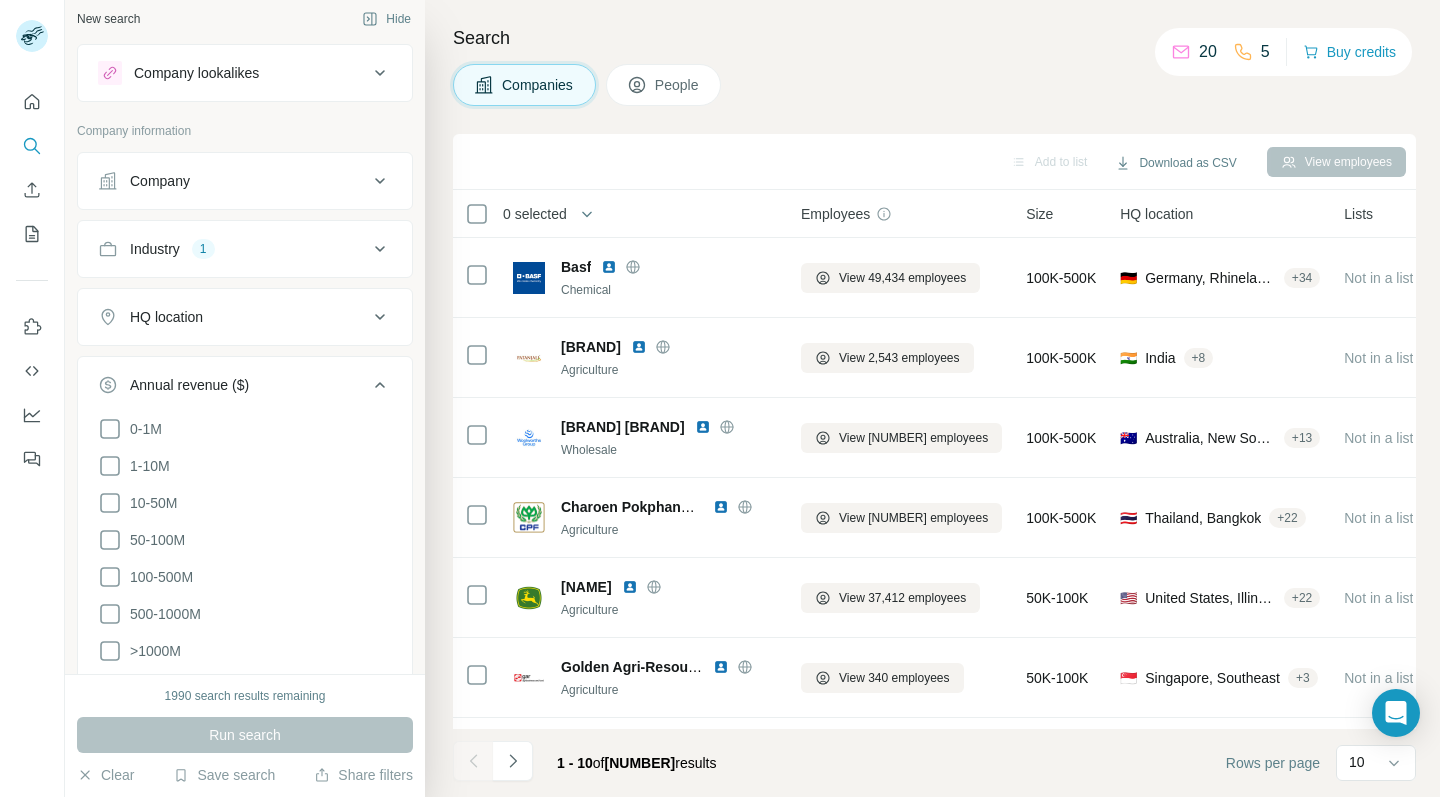 click on "Annual revenue ($)" at bounding box center [245, 389] 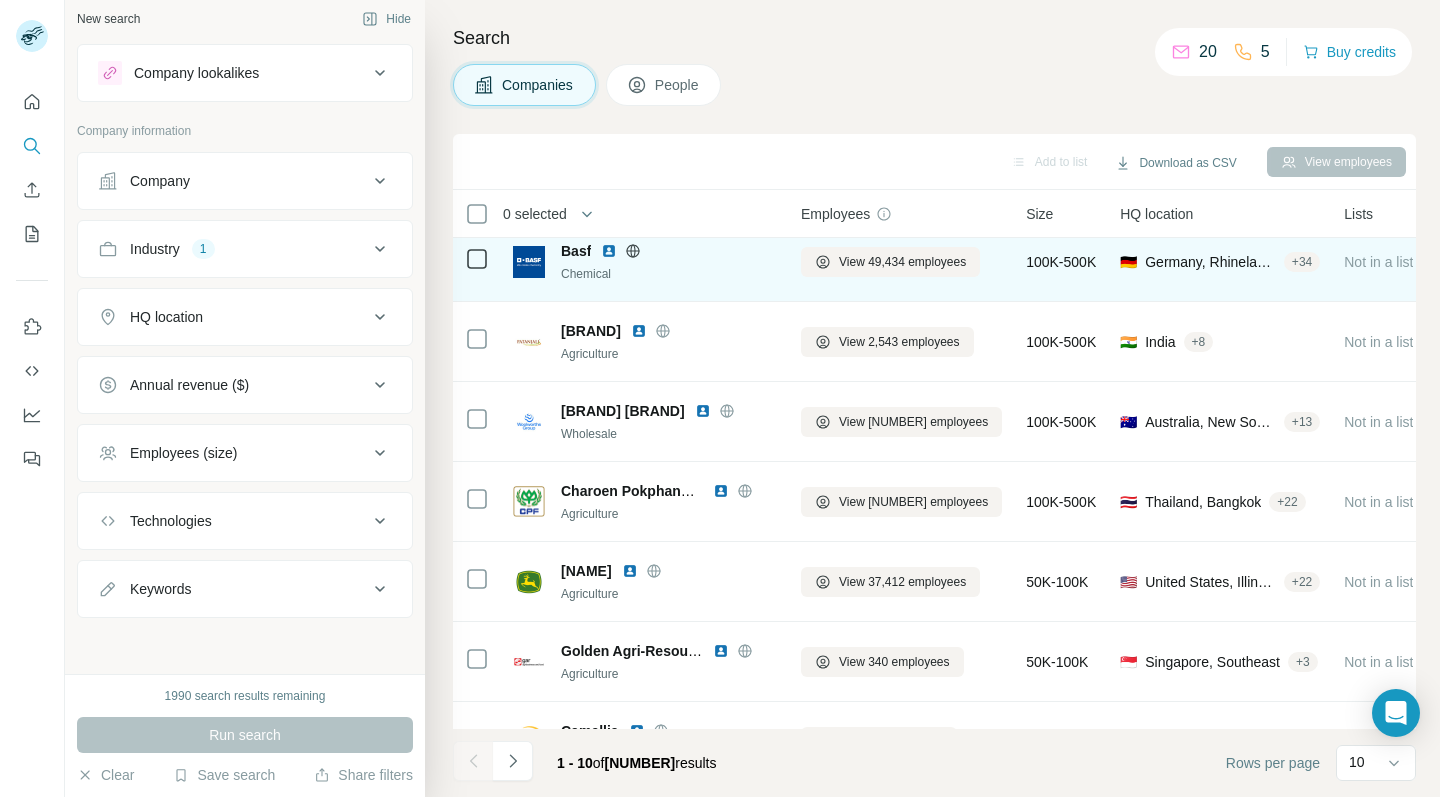 scroll, scrollTop: 17, scrollLeft: 0, axis: vertical 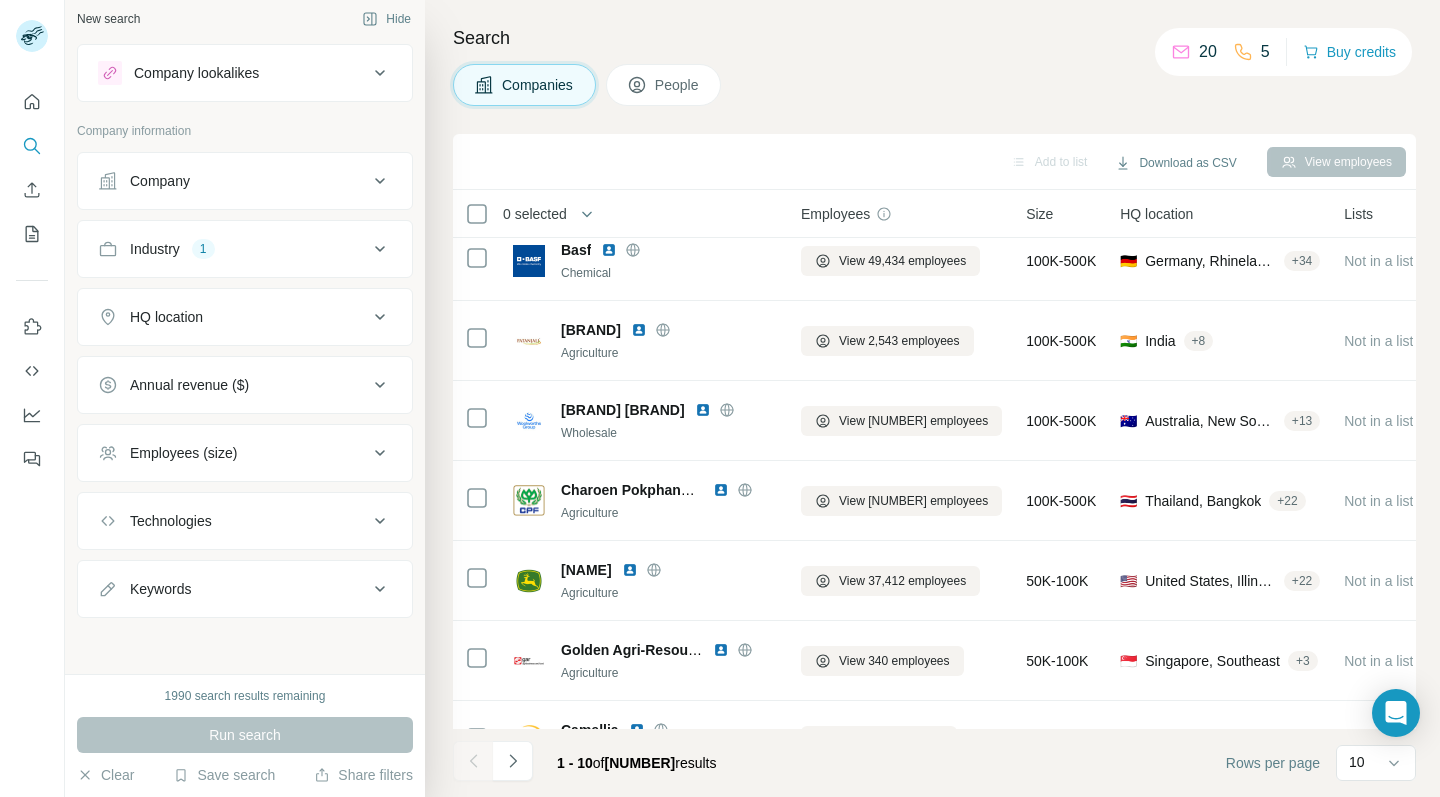 click on "Company lookalikes" at bounding box center (233, 73) 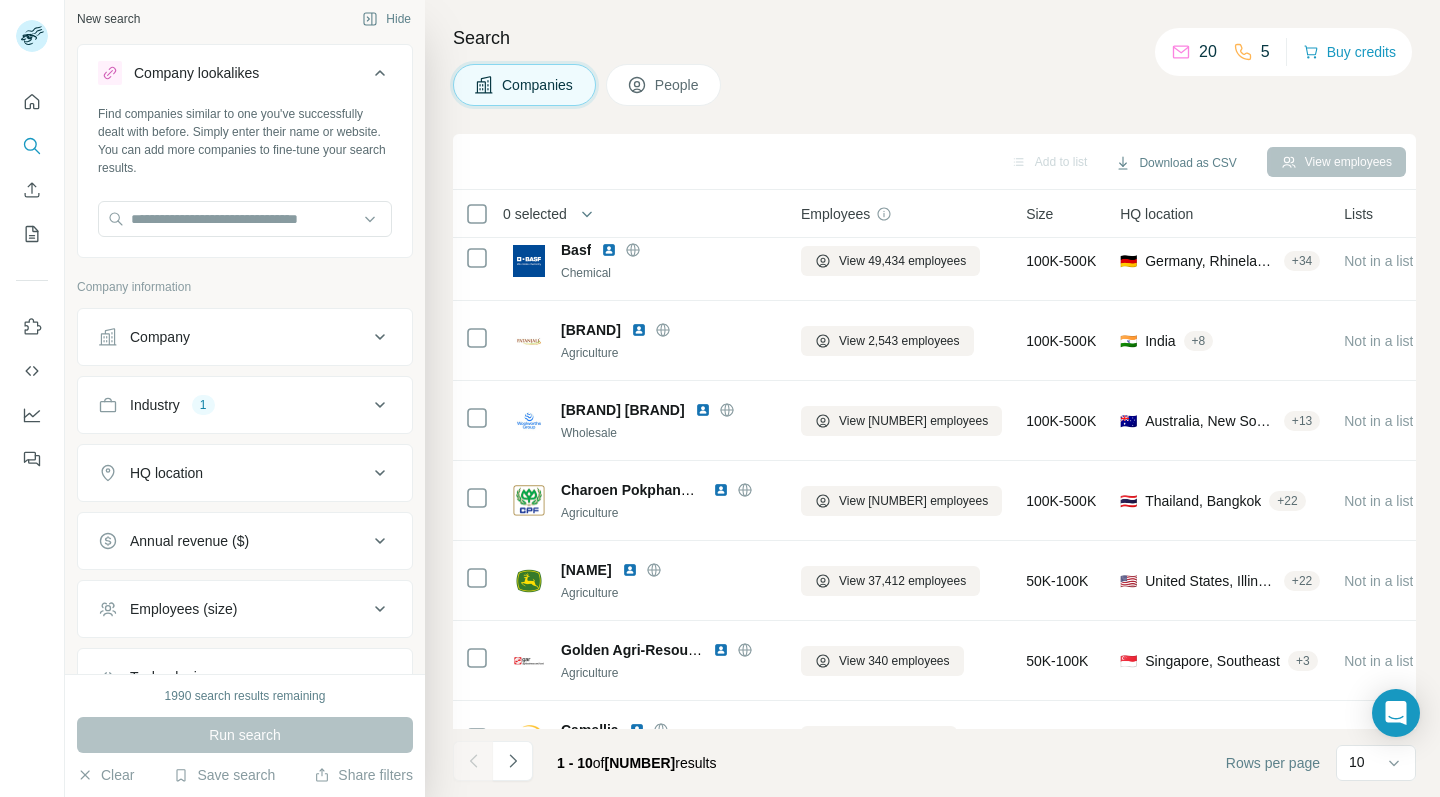 click on "Company lookalikes" at bounding box center (233, 73) 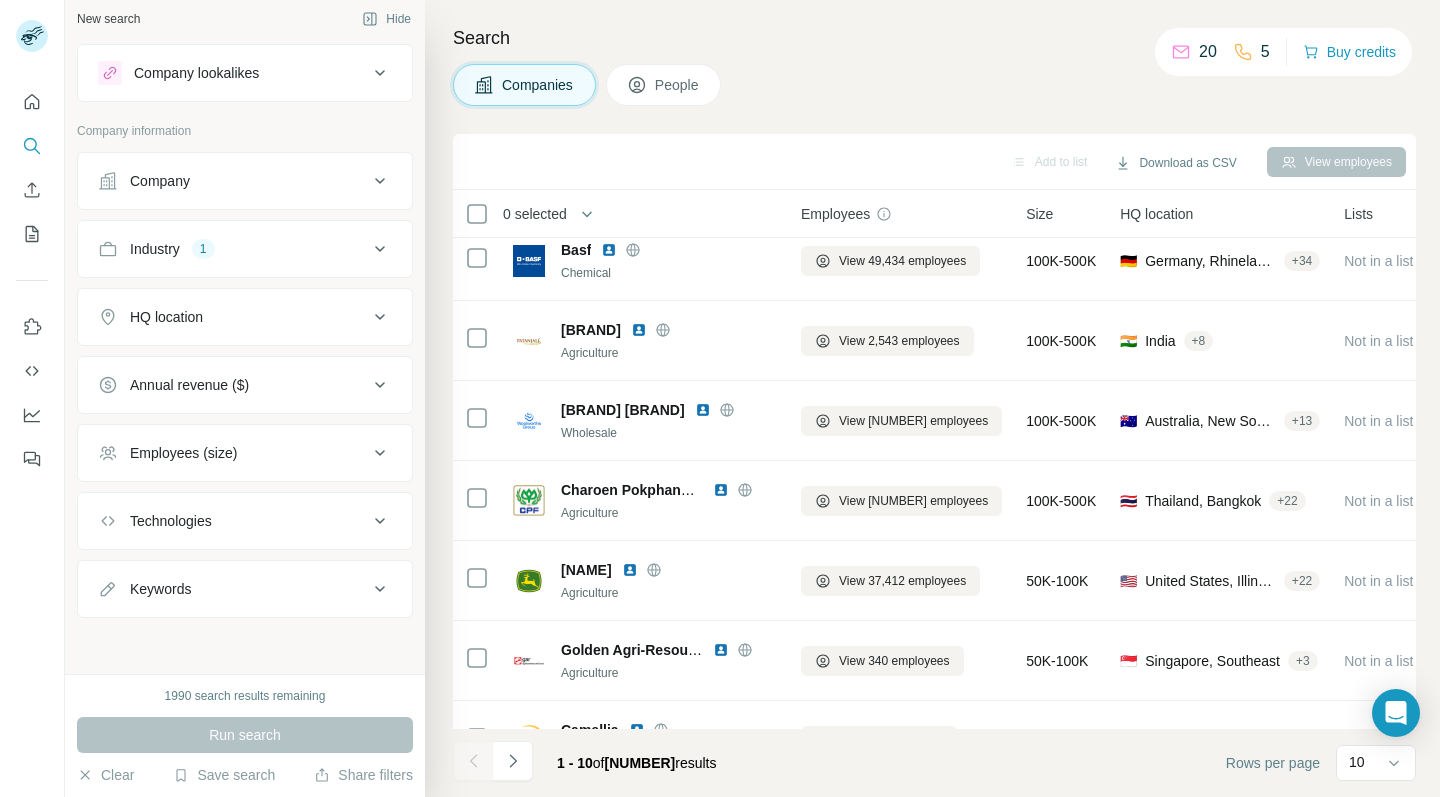 click on "Technologies" at bounding box center (245, 521) 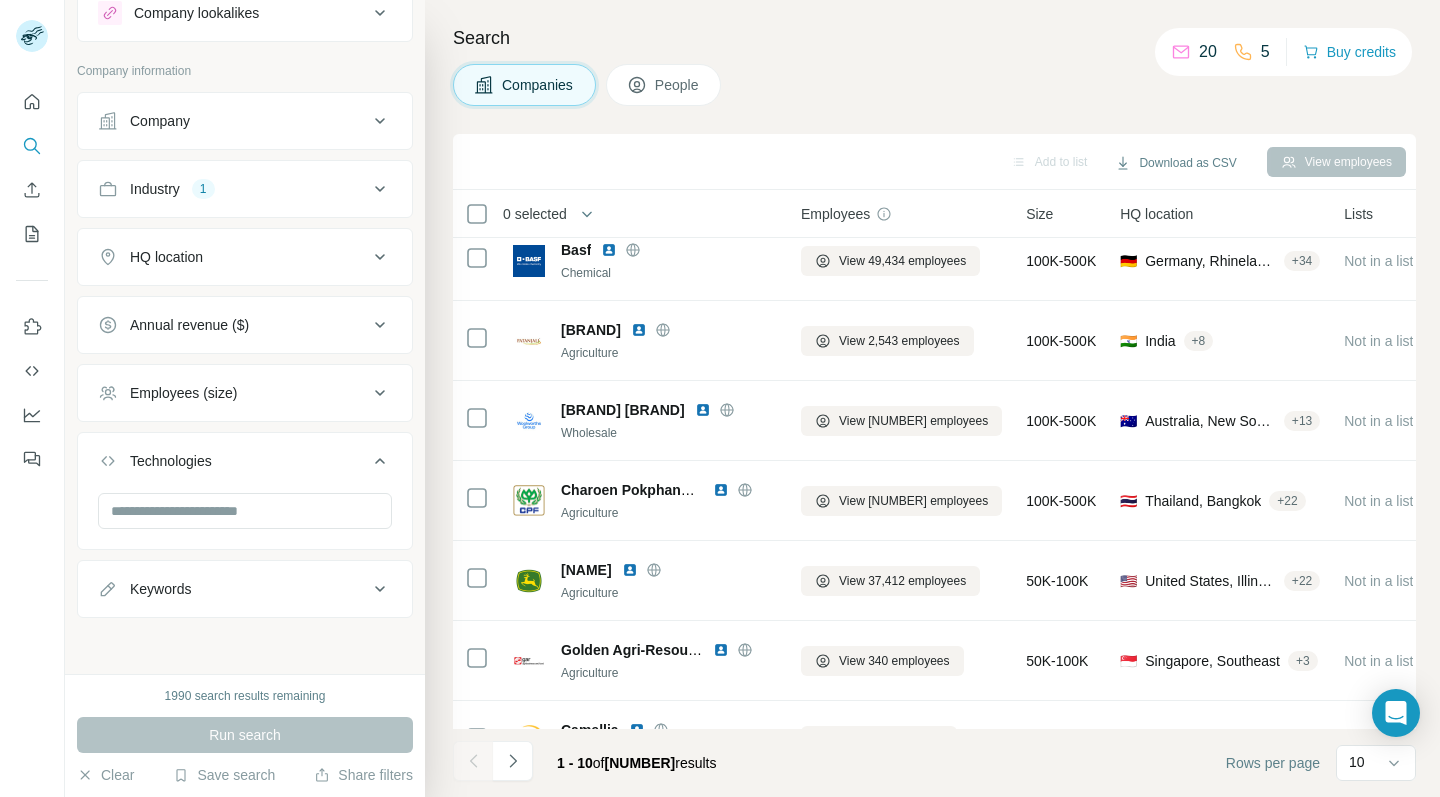 click 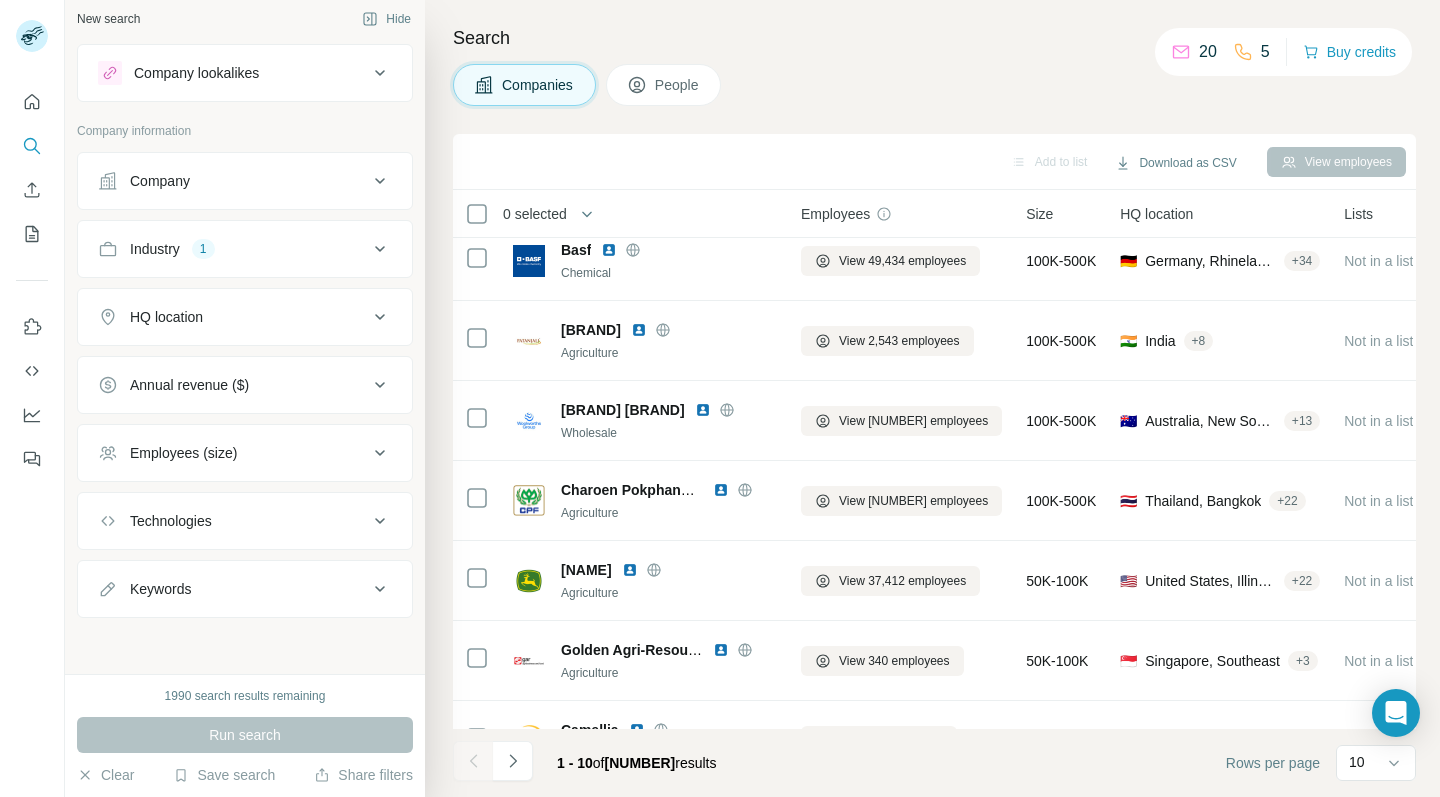 scroll, scrollTop: 8, scrollLeft: 0, axis: vertical 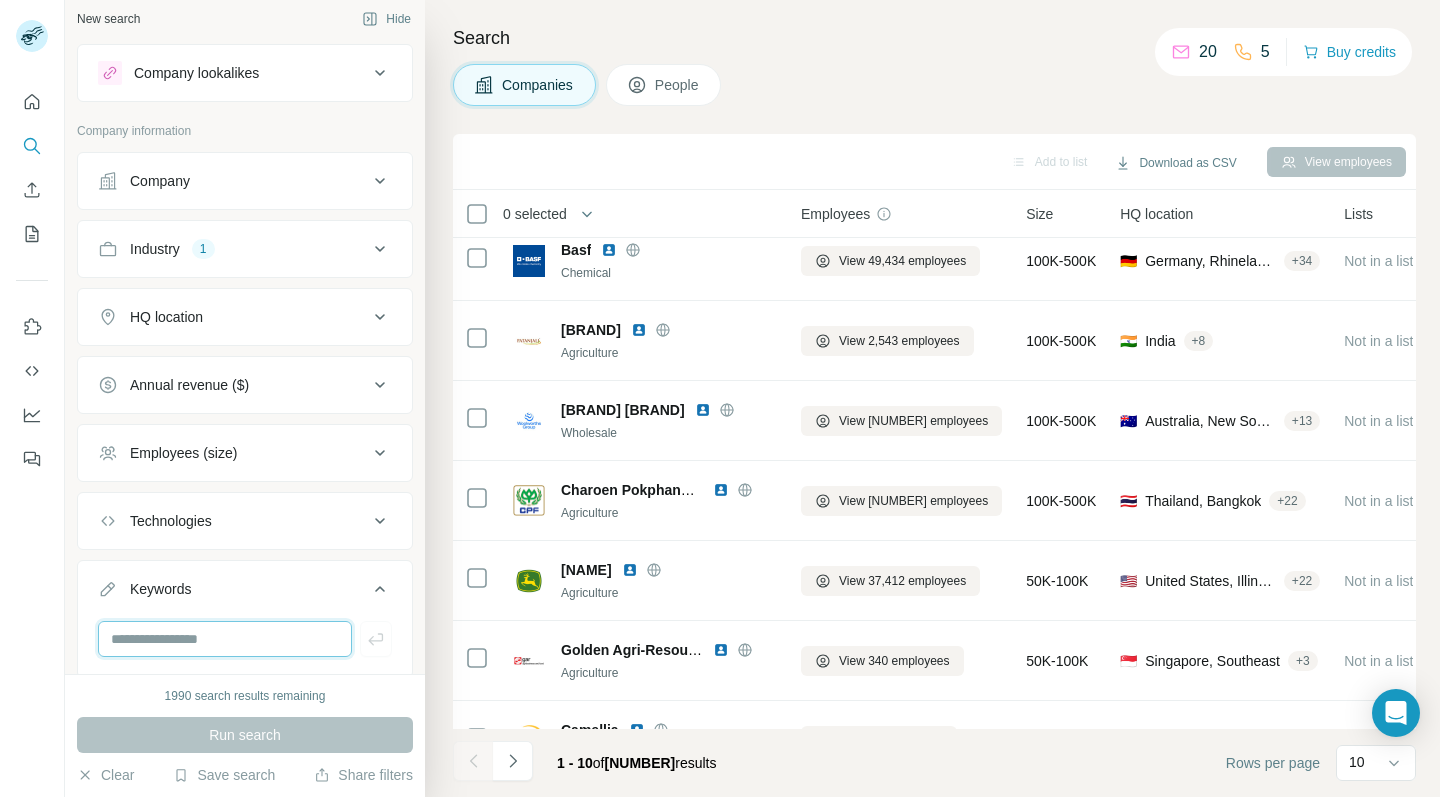 click at bounding box center (225, 639) 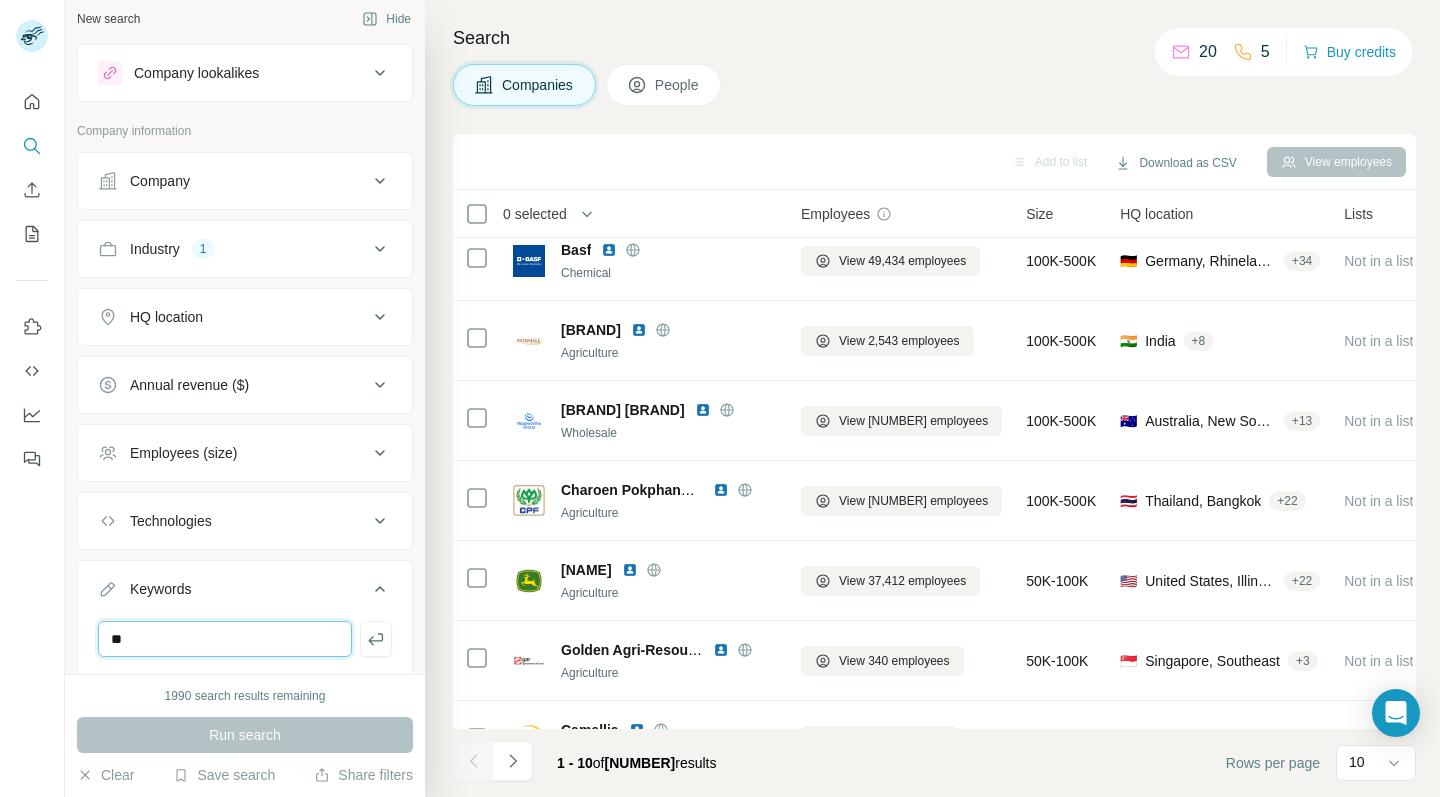 type on "*" 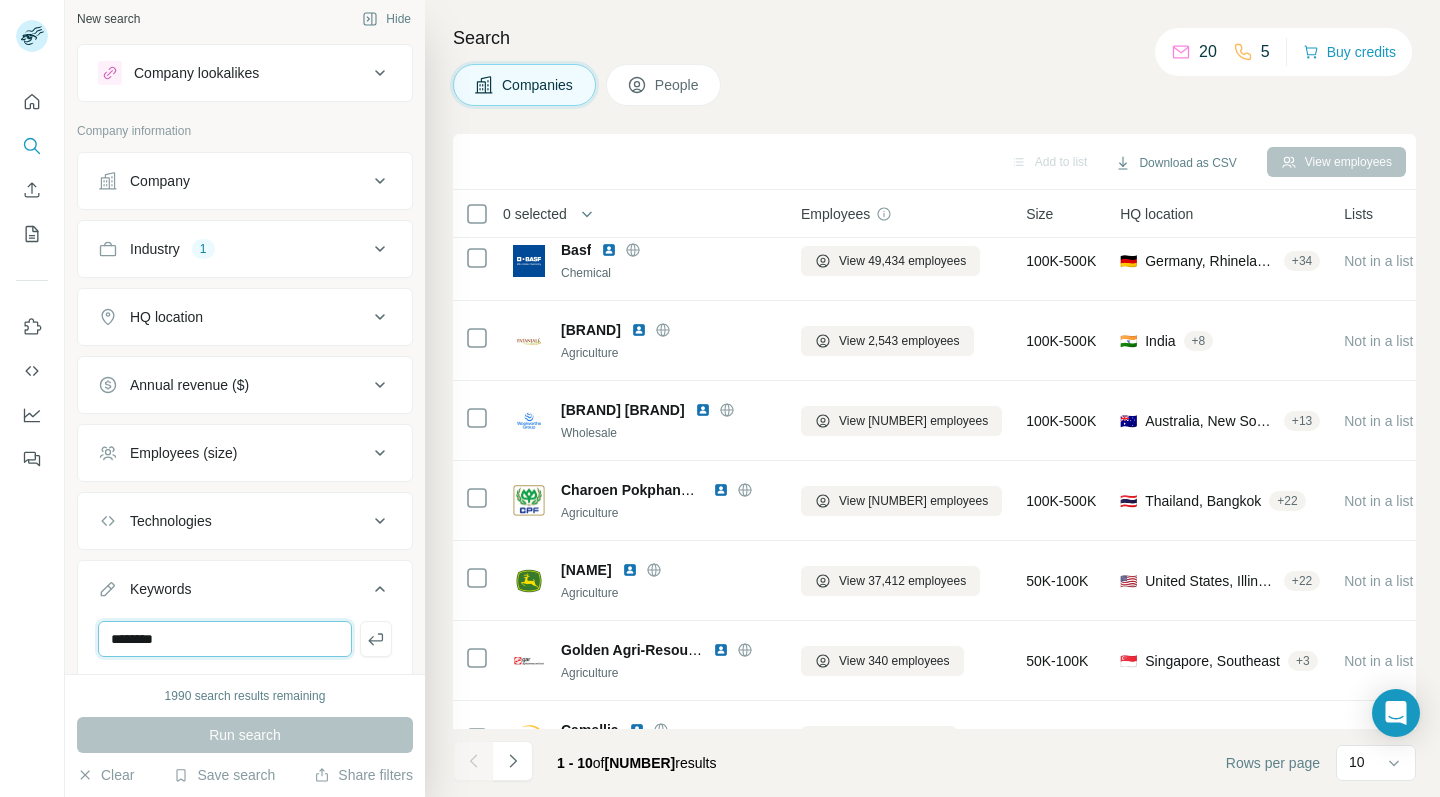 type on "********" 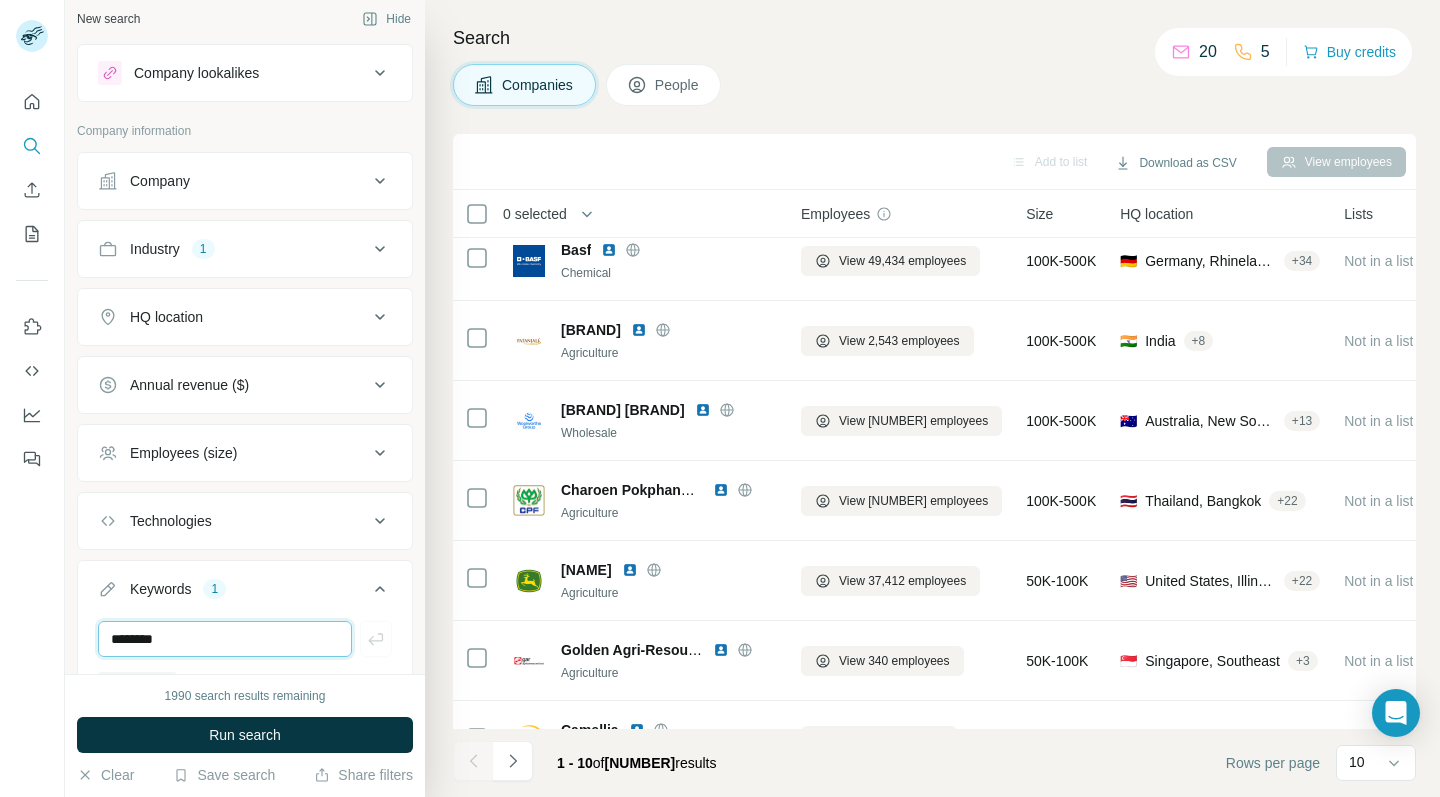 type 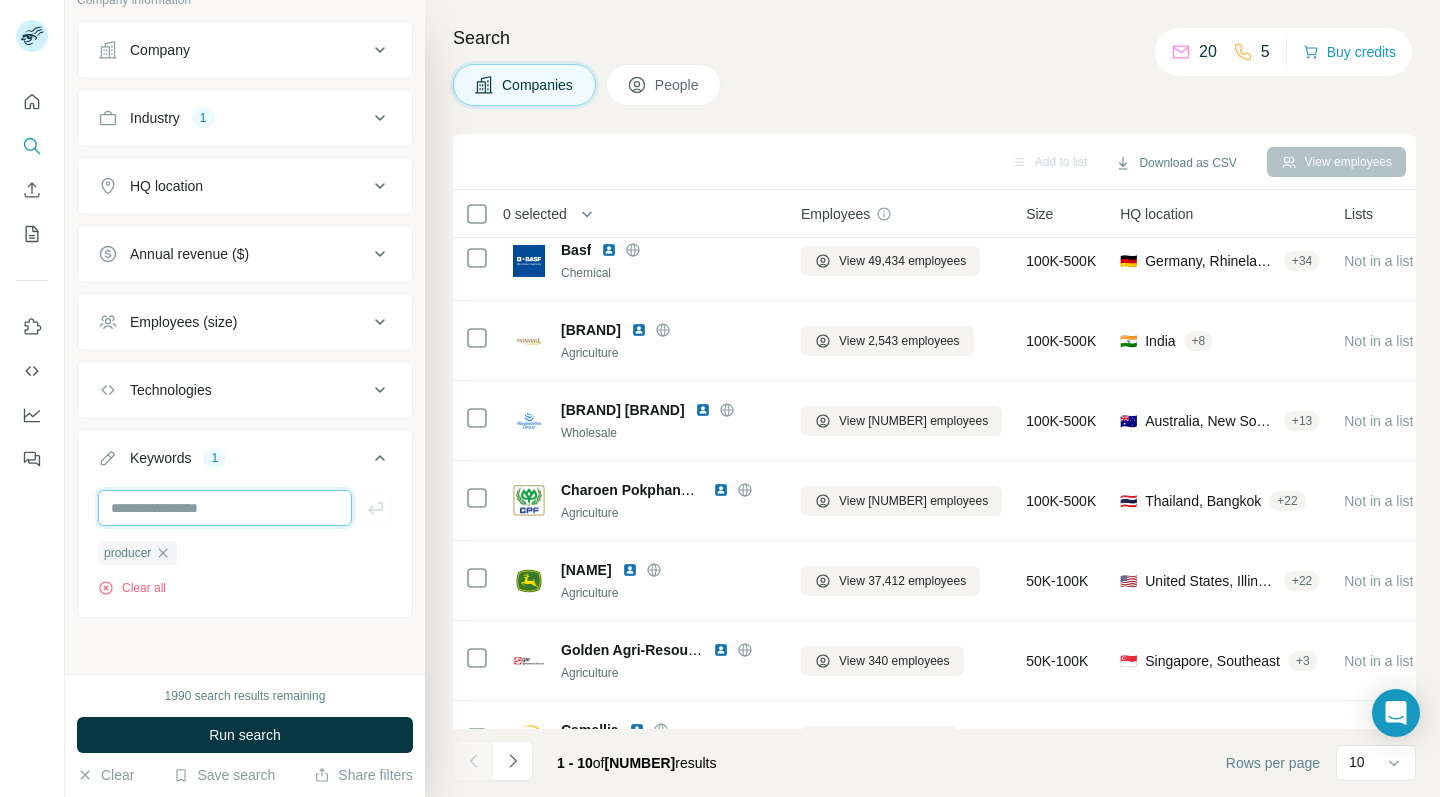 scroll, scrollTop: 140, scrollLeft: 0, axis: vertical 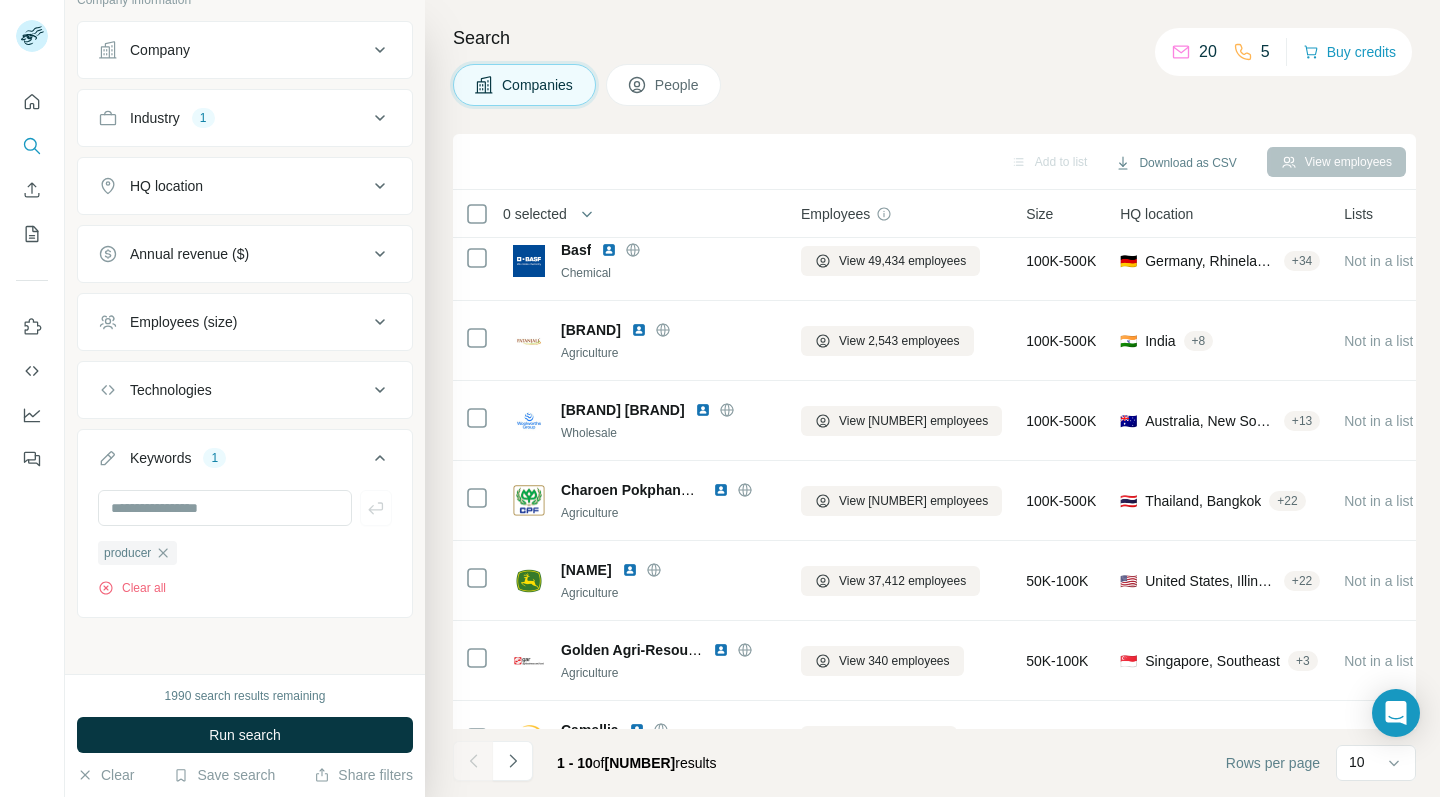 click on "Annual revenue ($)" at bounding box center (245, 254) 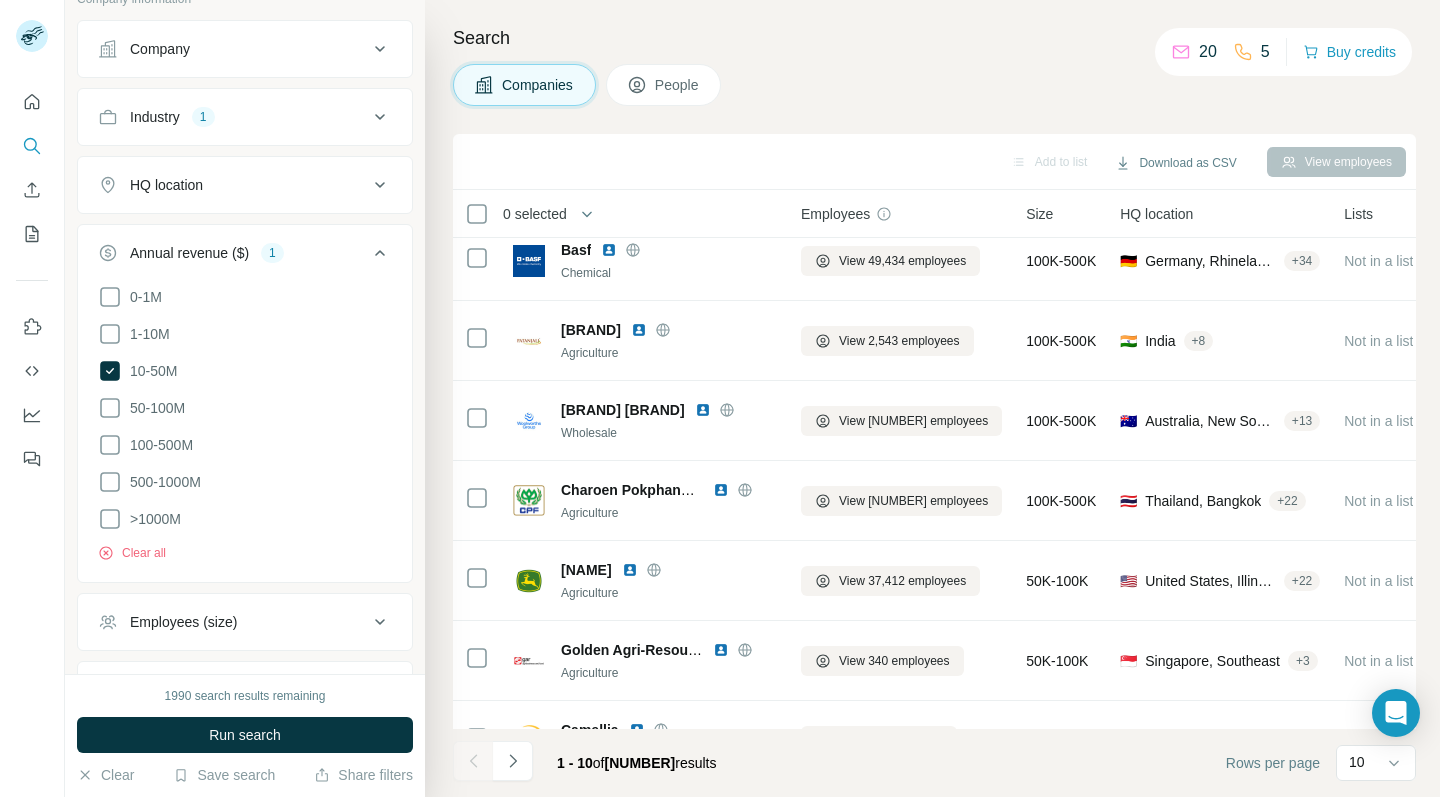 click on "0-1M 1-10M 10-50M 50-100M 100-500M 500-1000M >1000M" at bounding box center [245, 408] 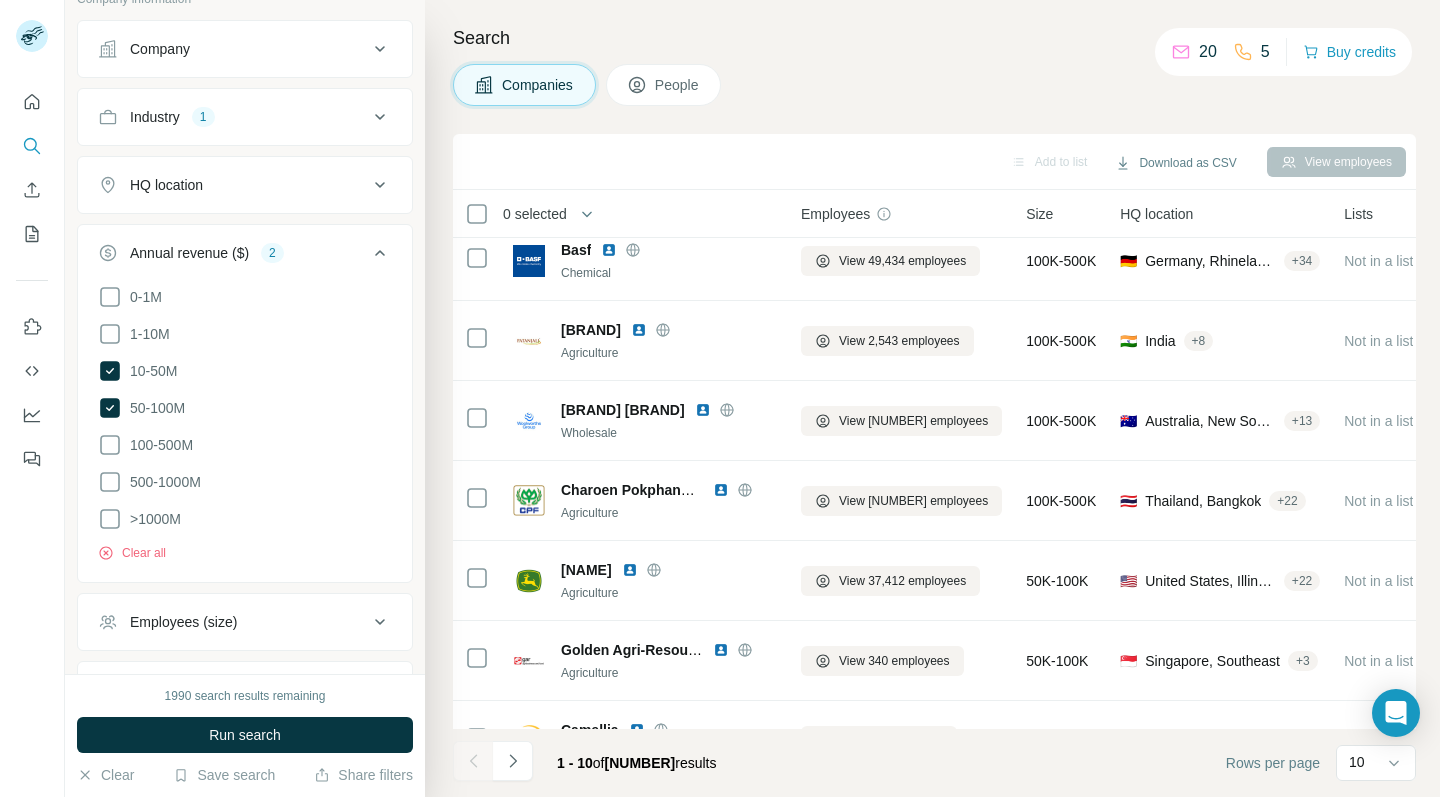 click on "0-1M 1-10M 10-50M 50-100M 100-500M 500-1000M >1000M" at bounding box center (245, 408) 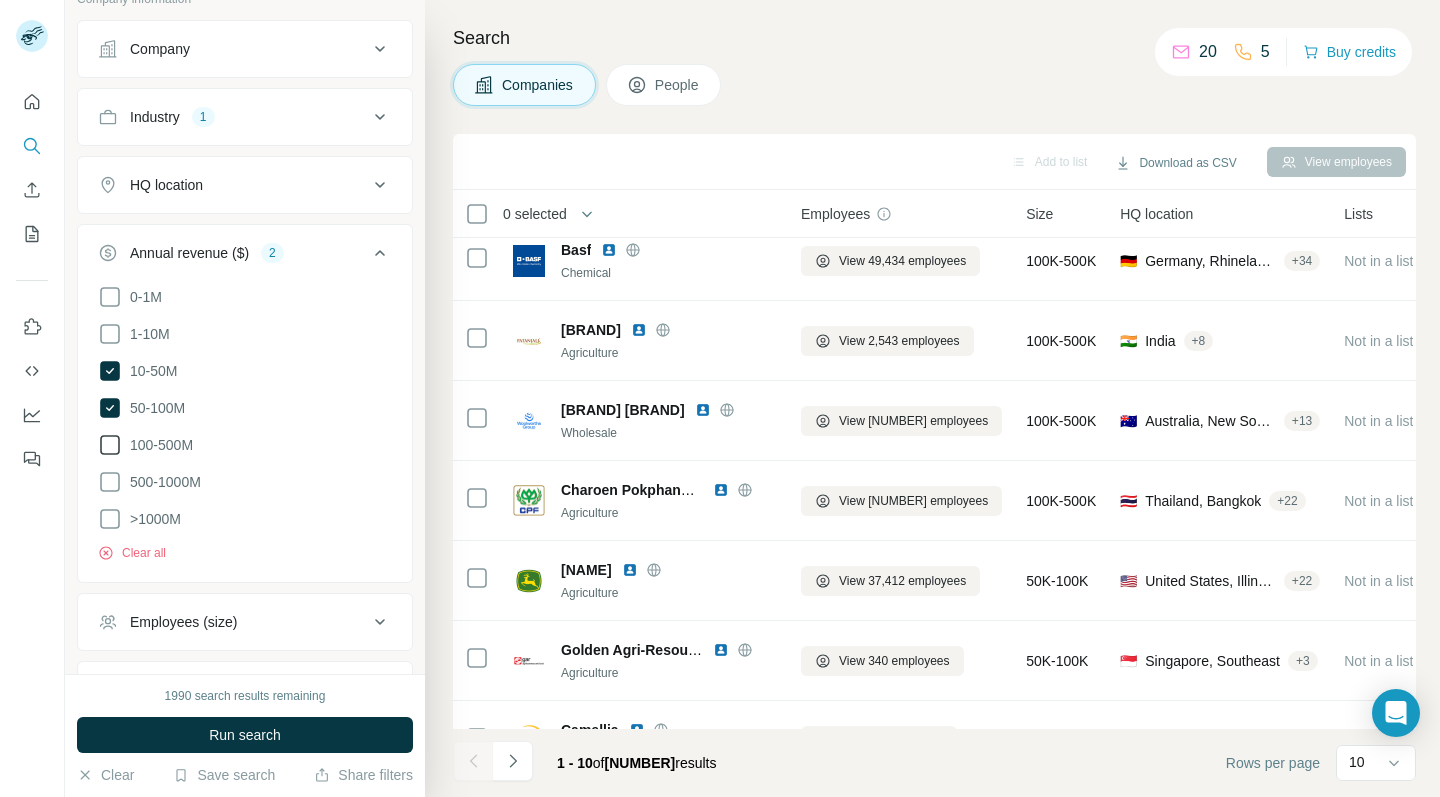click 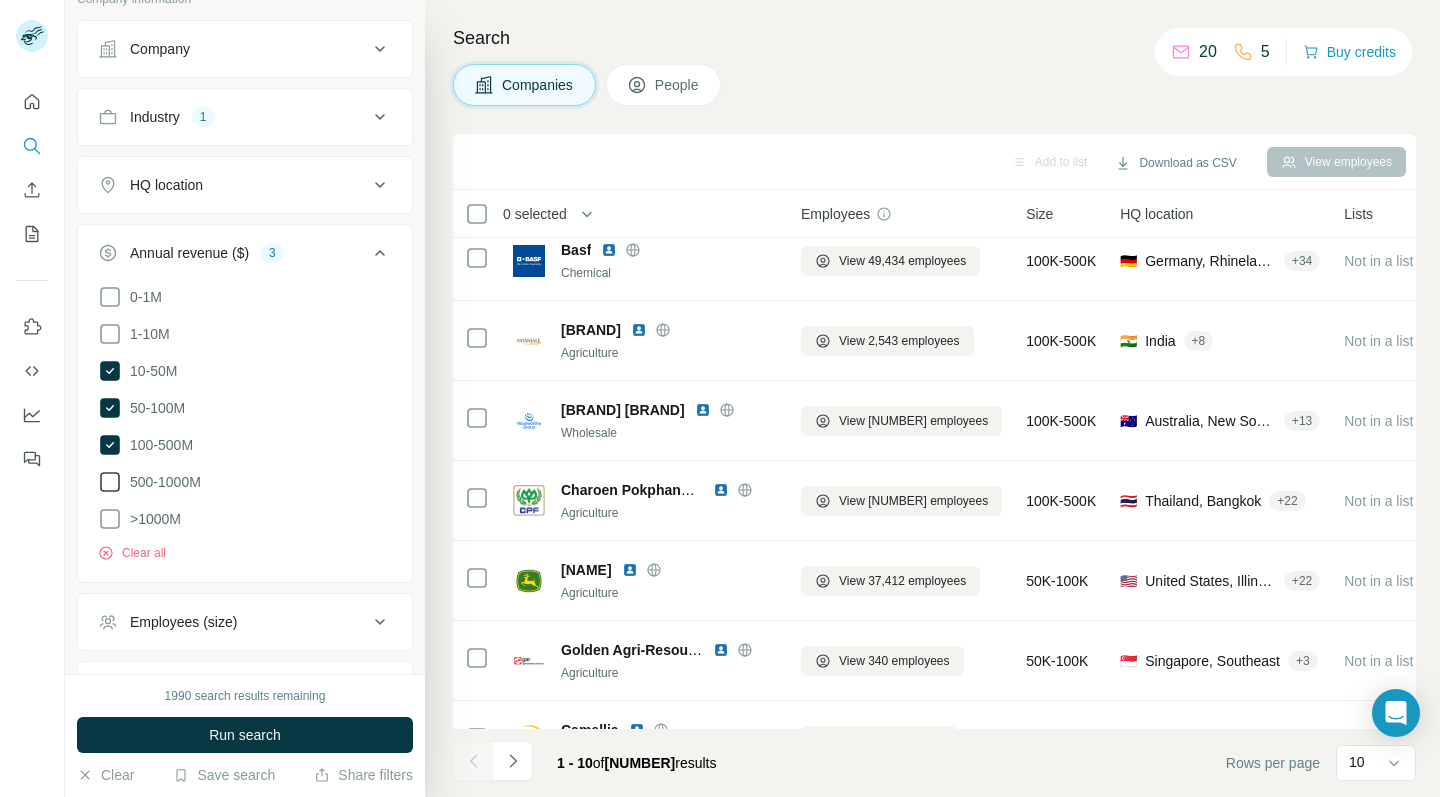click 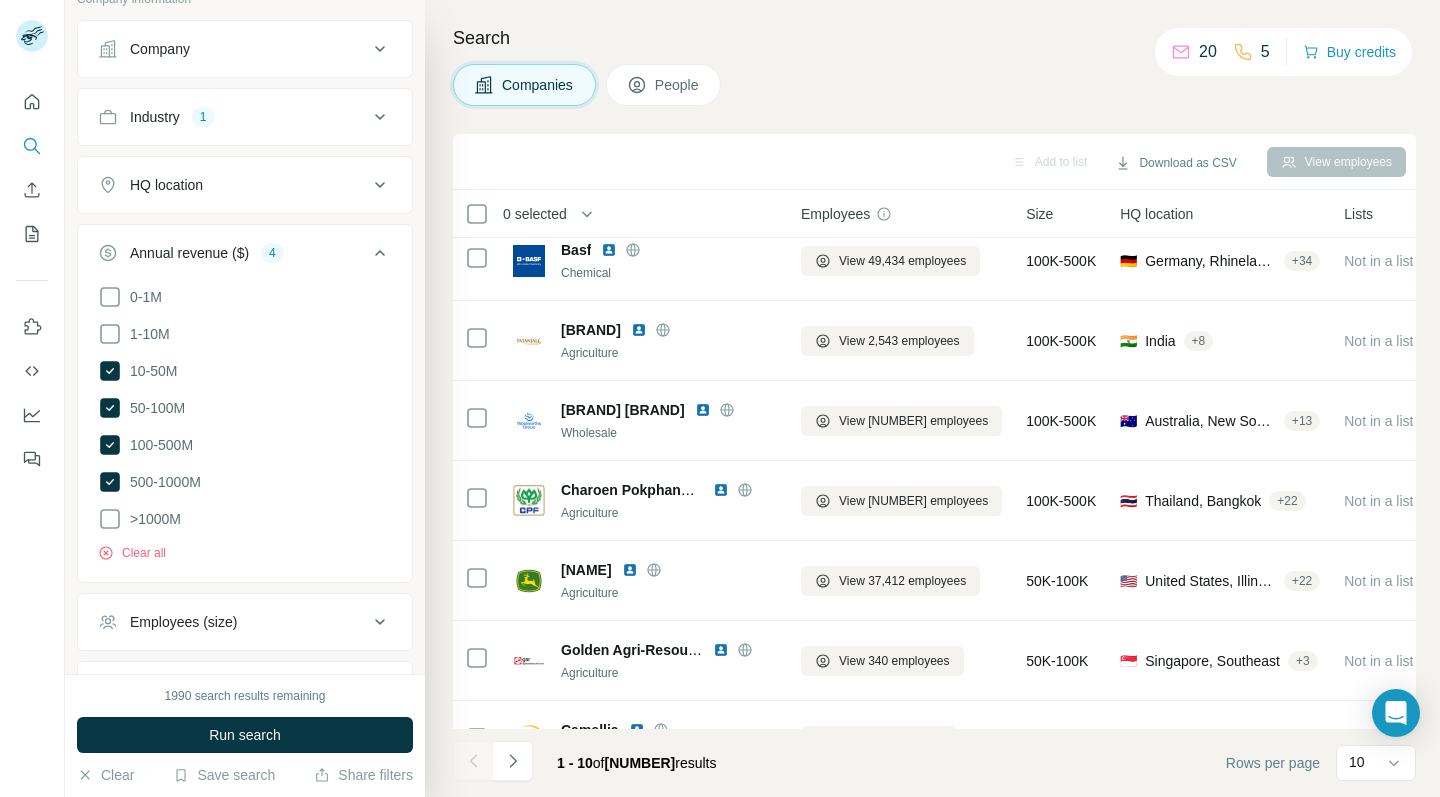 click on "Clear all" at bounding box center [245, 547] 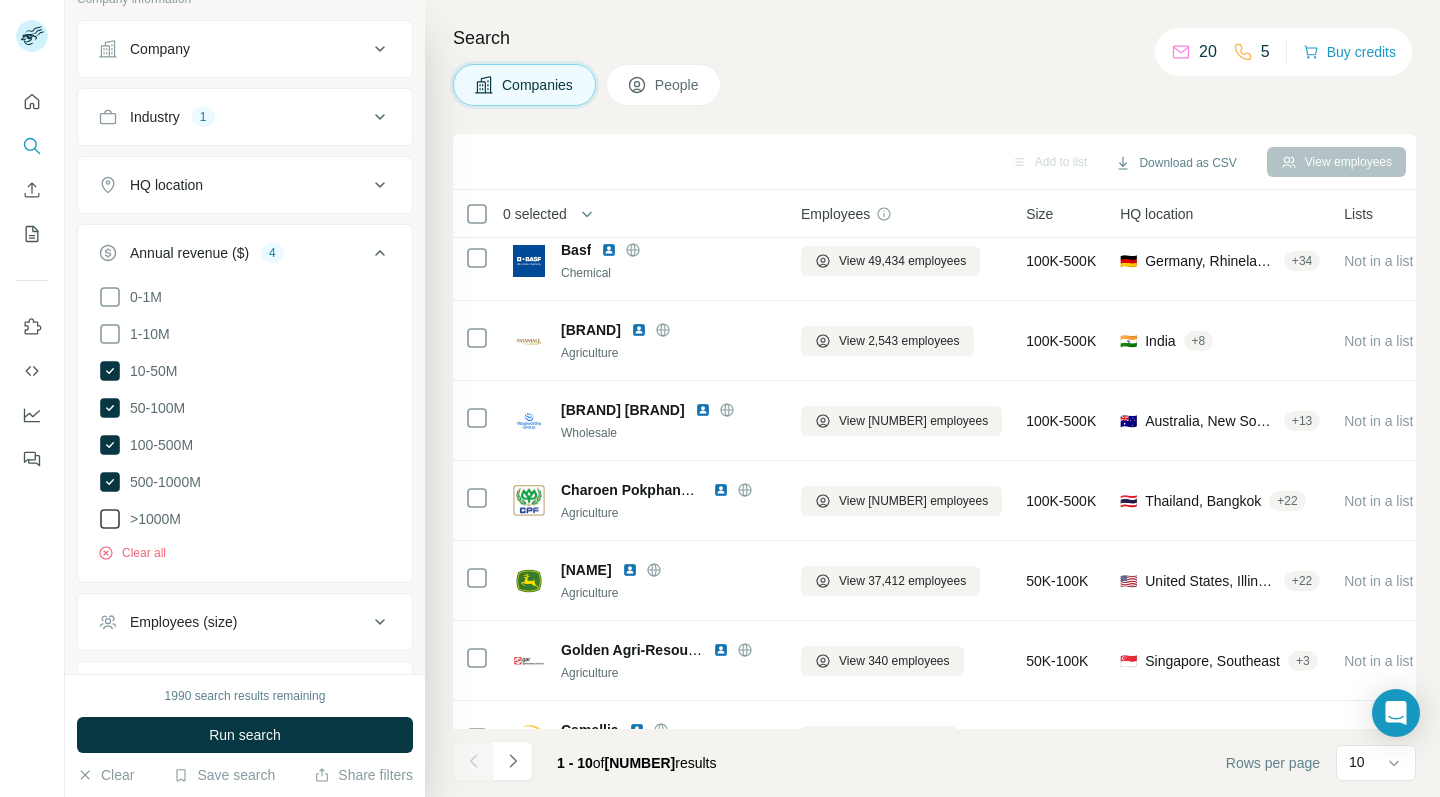 click on "0-1M 1-10M 10-50M 50-100M 100-500M 500-1000M >1000M" at bounding box center (245, 408) 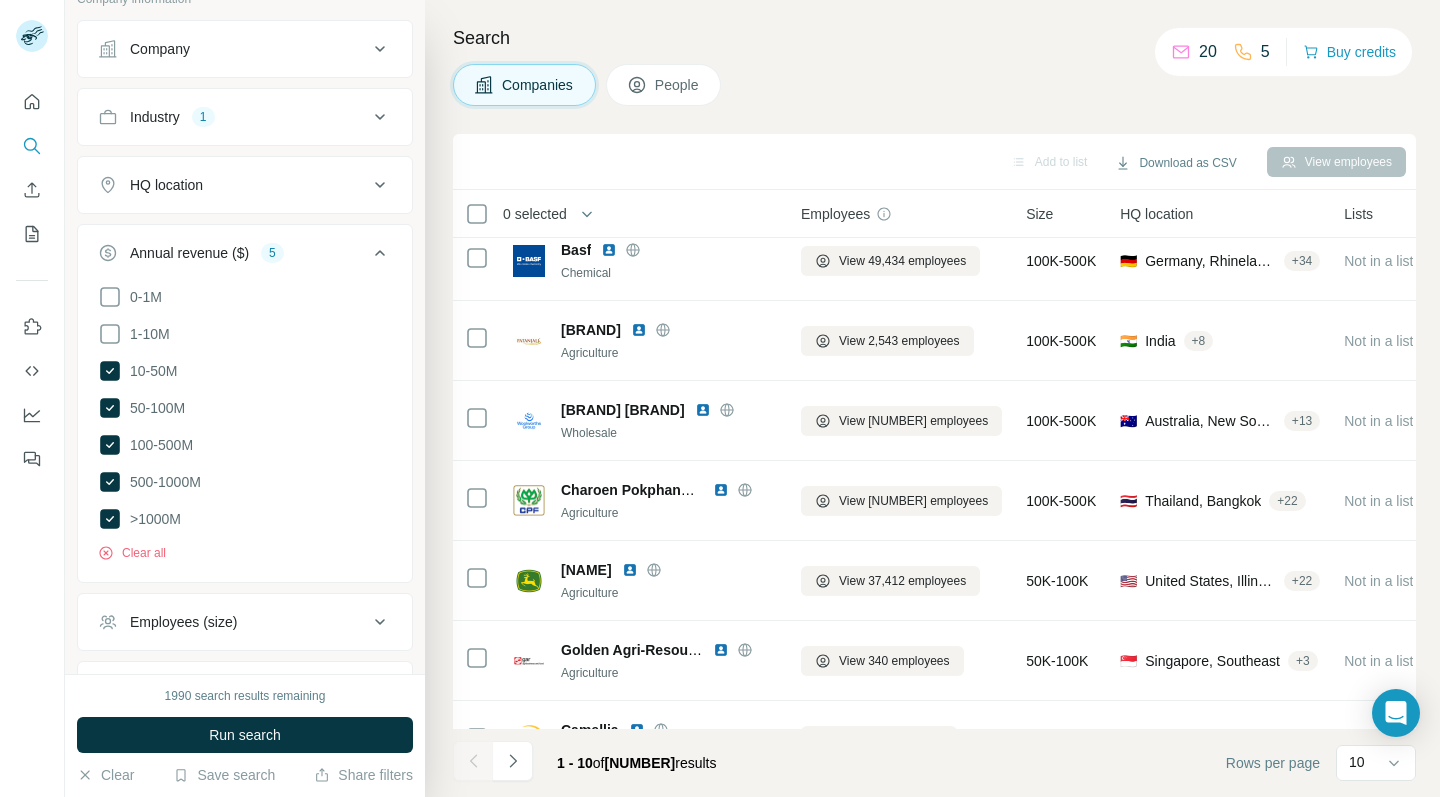click 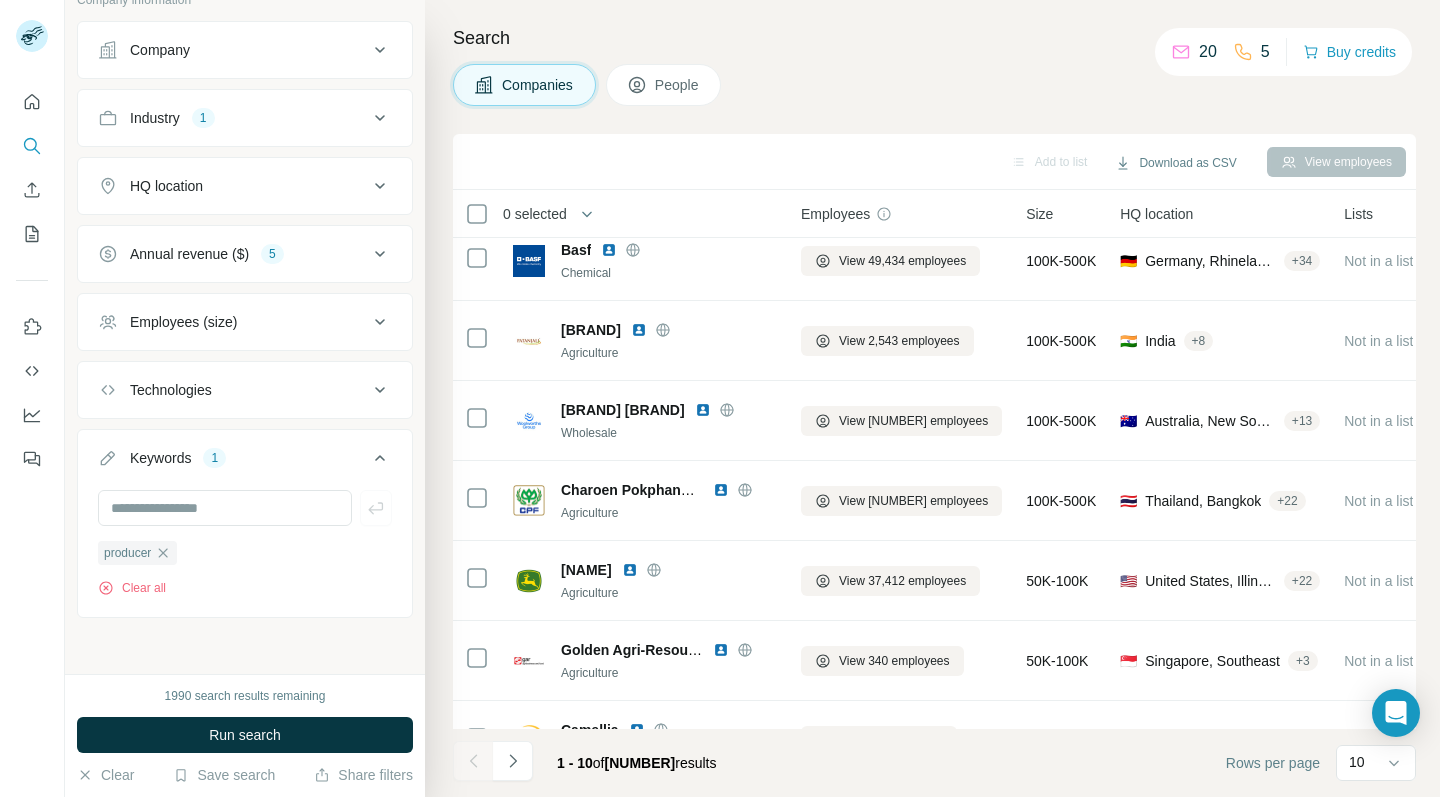 click on "HQ location" at bounding box center (245, 186) 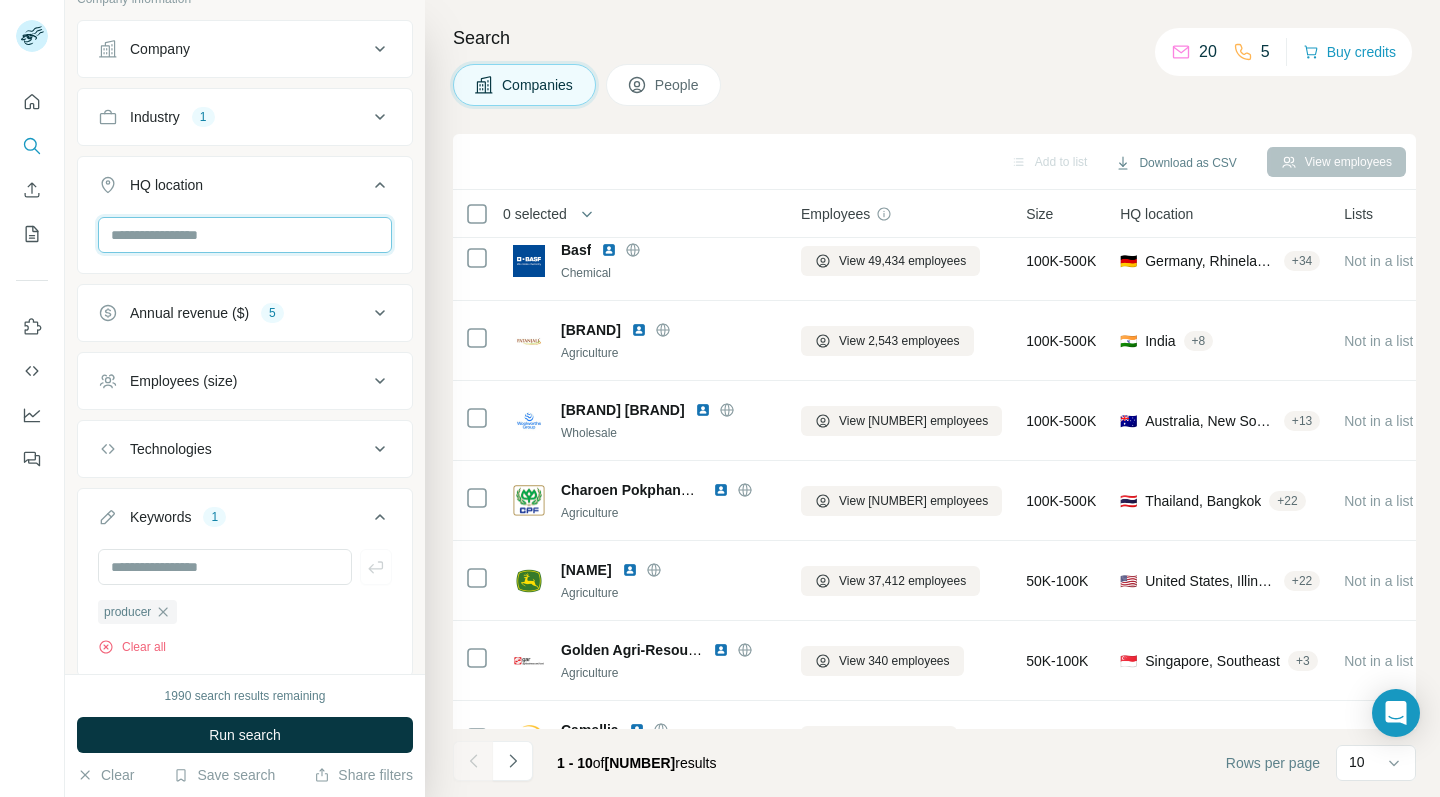 click at bounding box center [245, 235] 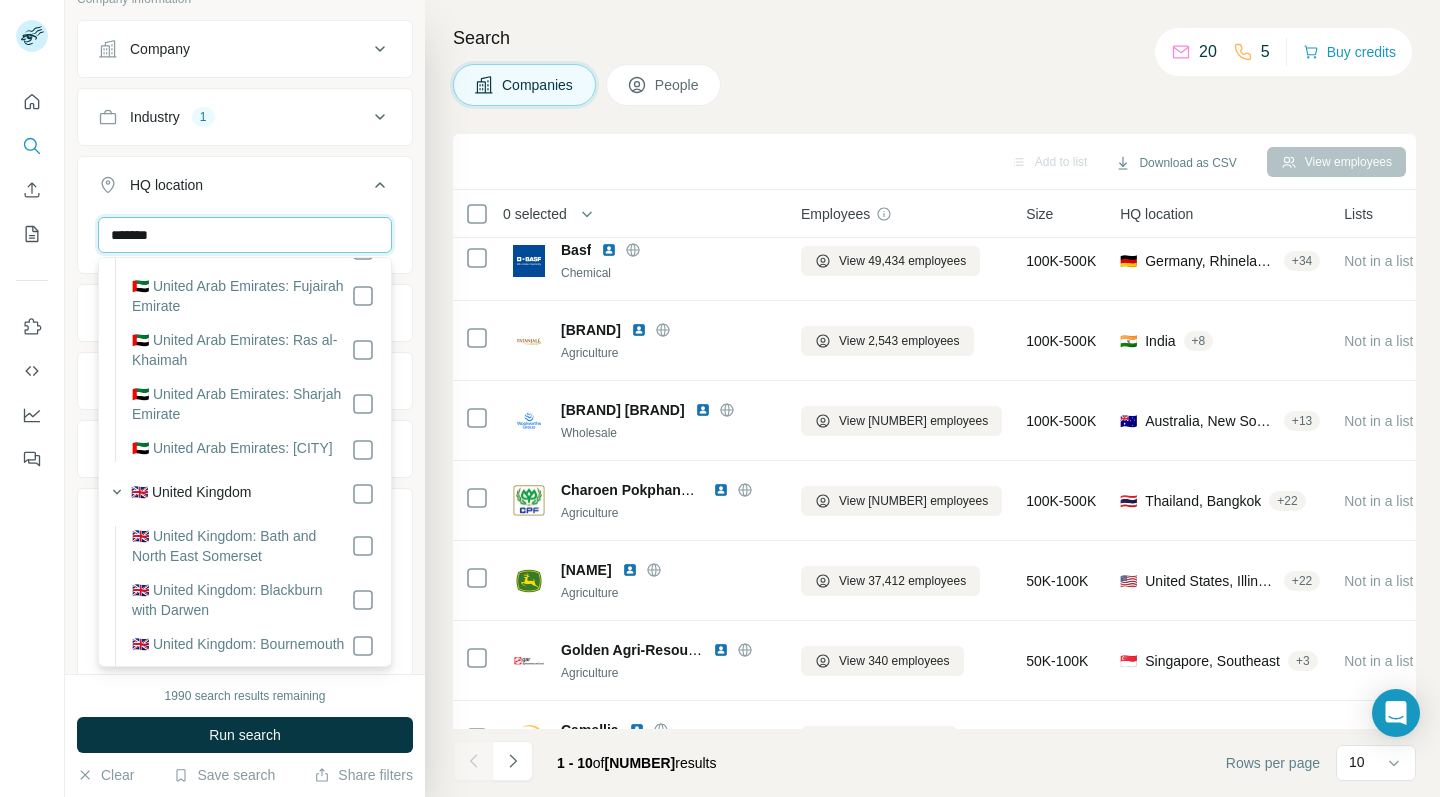 scroll, scrollTop: 203, scrollLeft: 0, axis: vertical 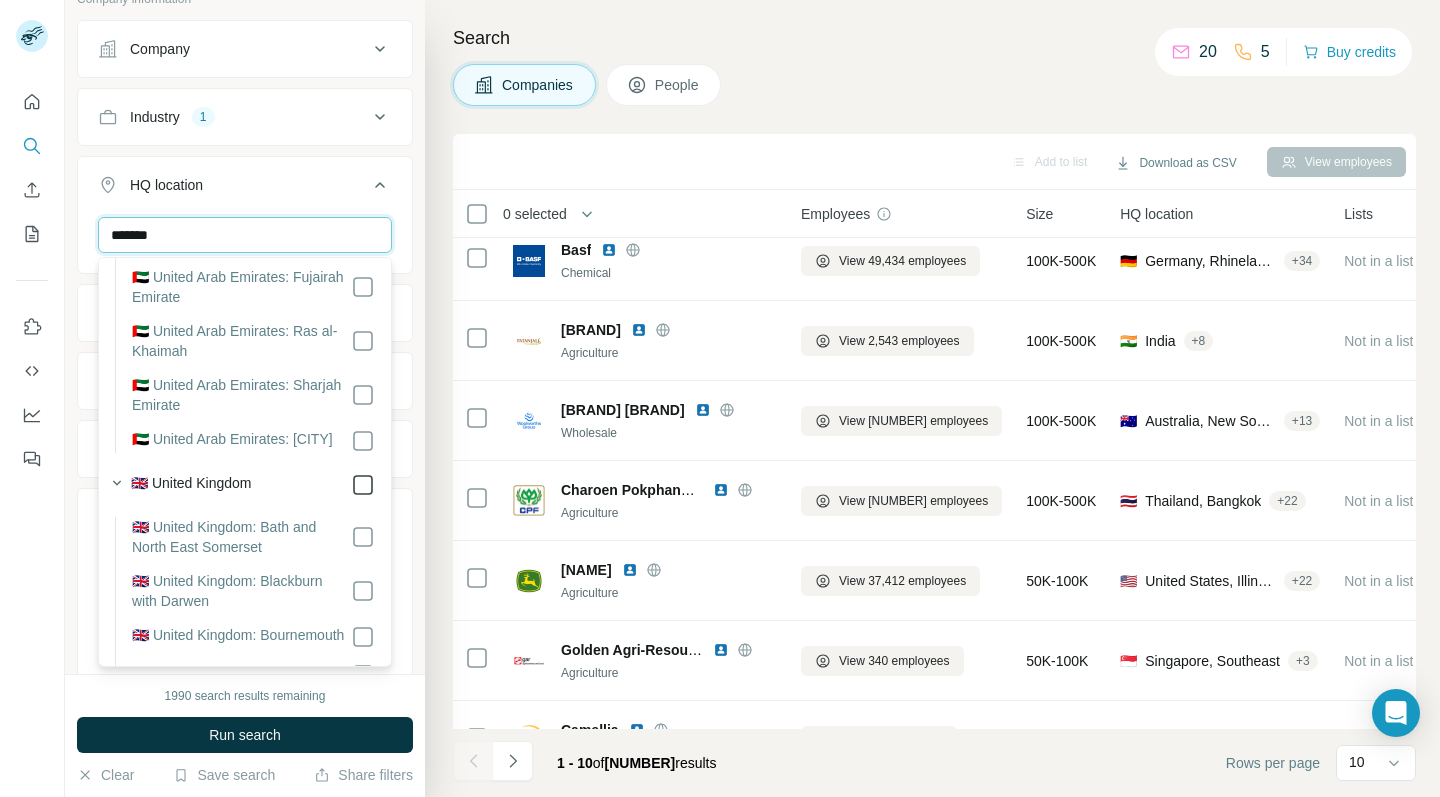 type on "******" 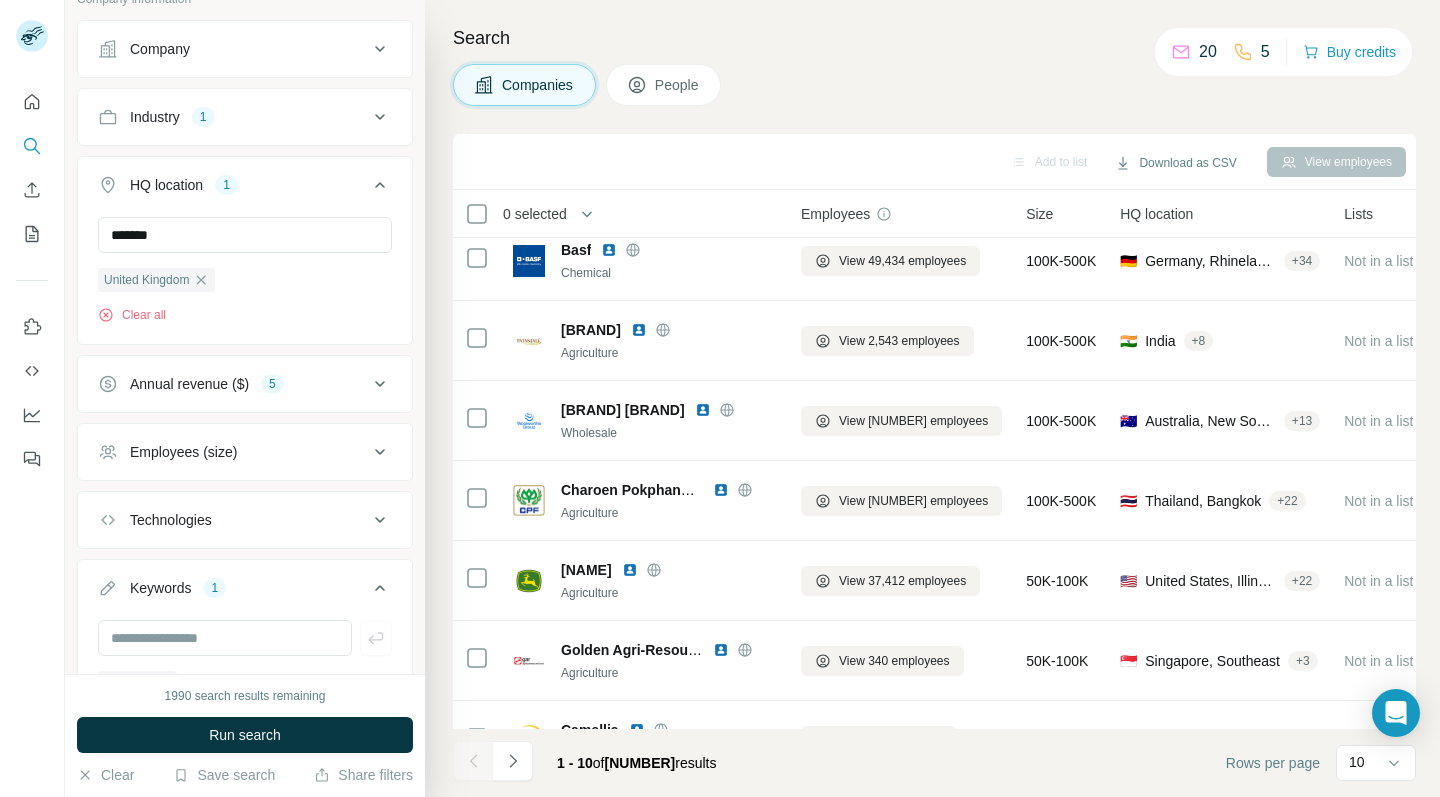 drag, startPoint x: 383, startPoint y: 174, endPoint x: 380, endPoint y: 158, distance: 16.27882 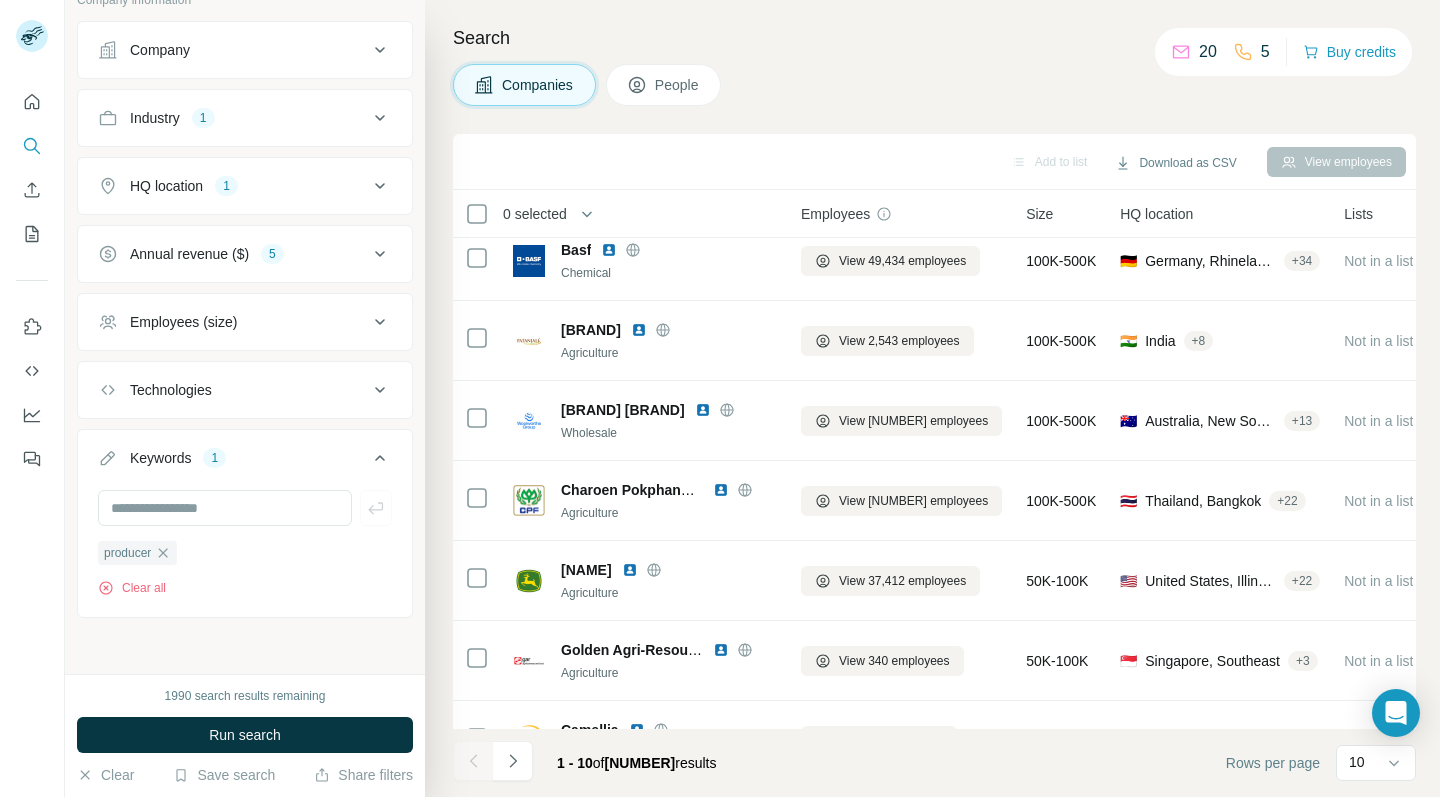 click on "Company" at bounding box center (245, 50) 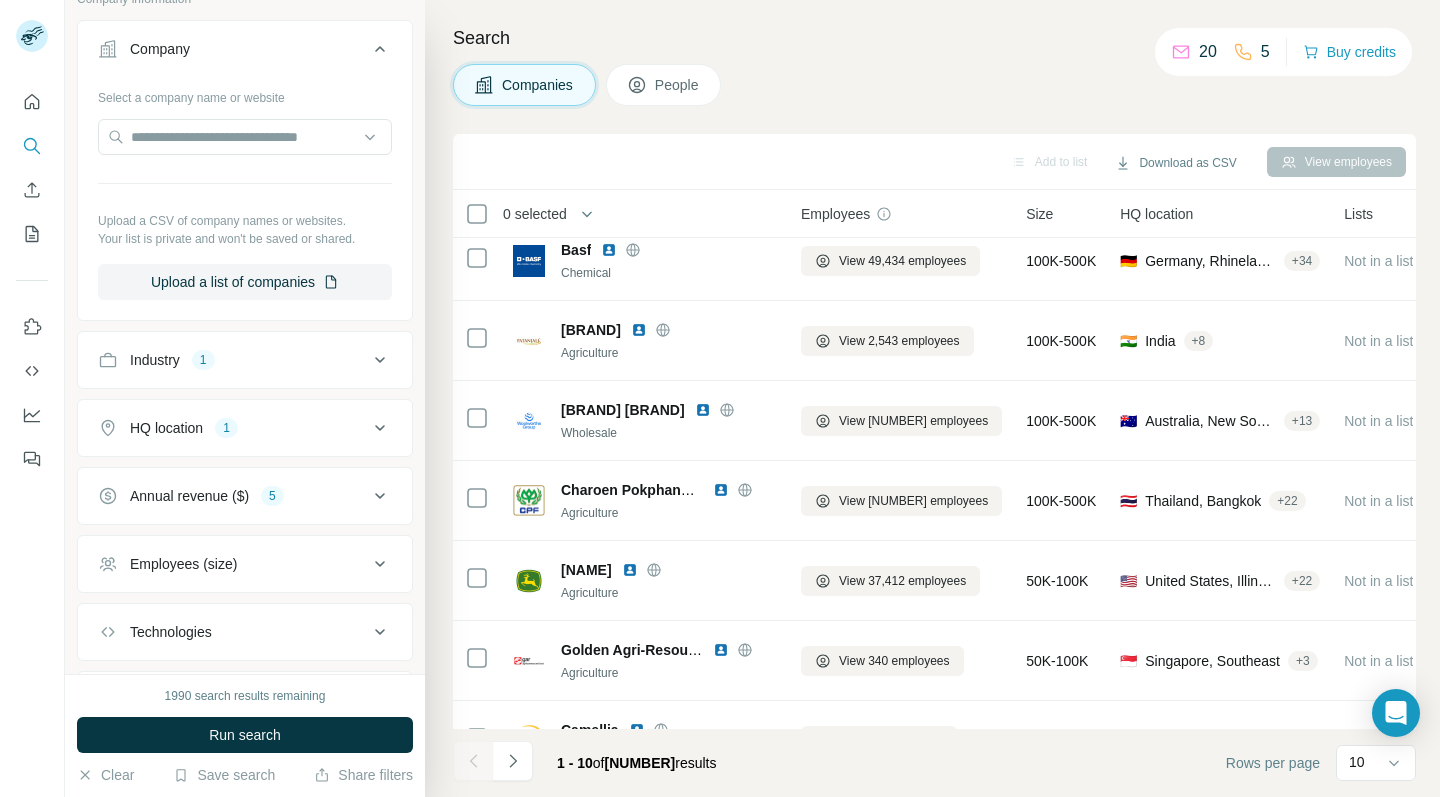 click 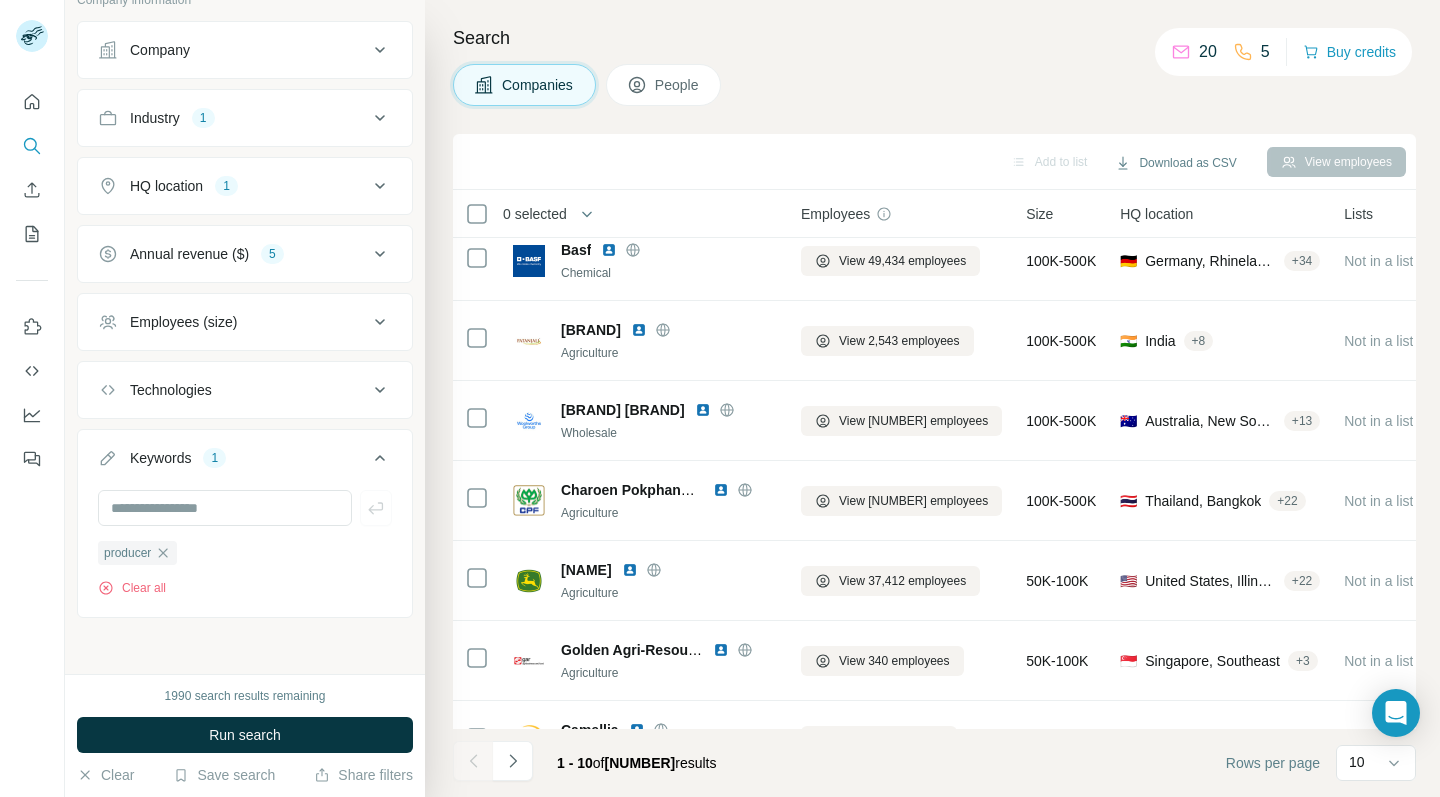 scroll, scrollTop: 0, scrollLeft: 0, axis: both 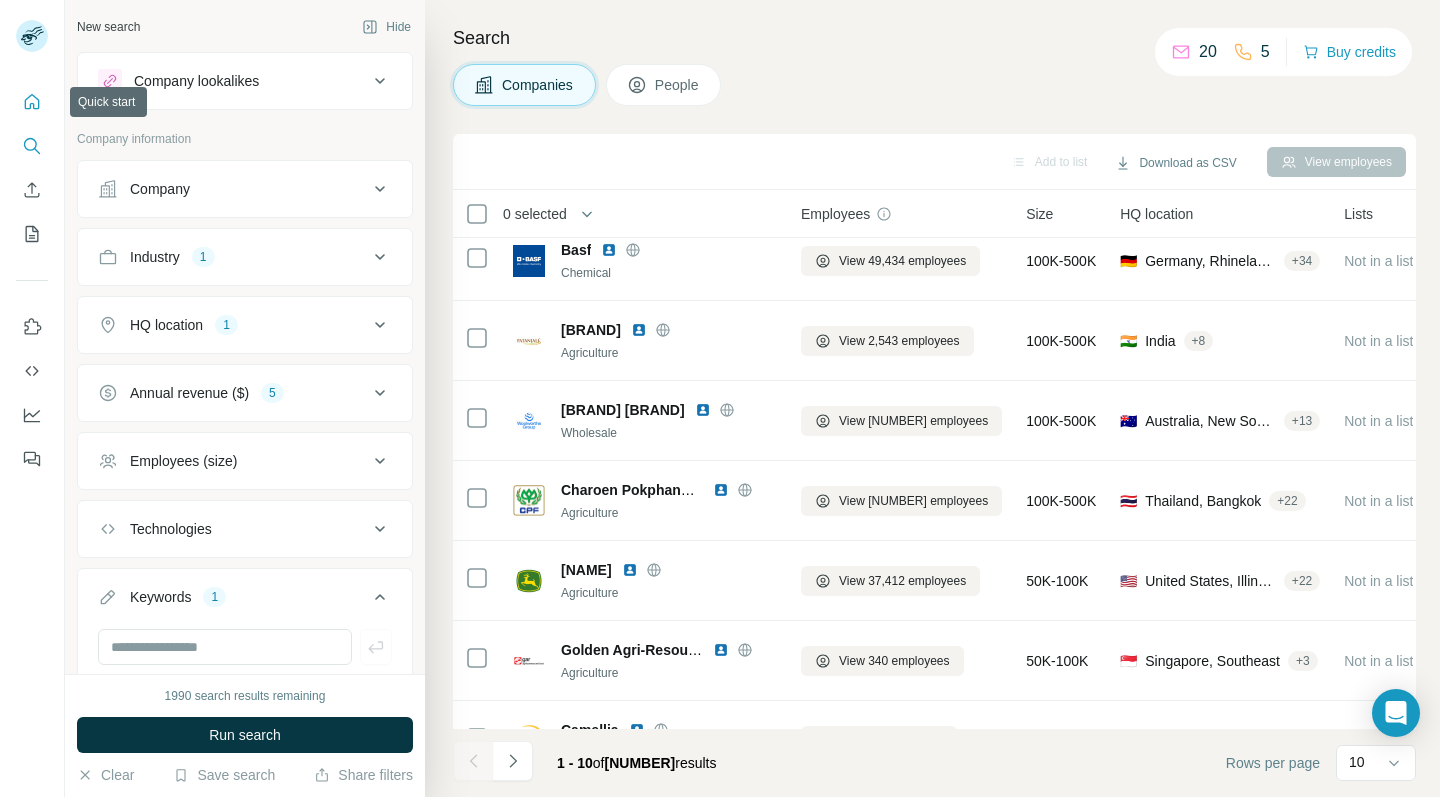 click 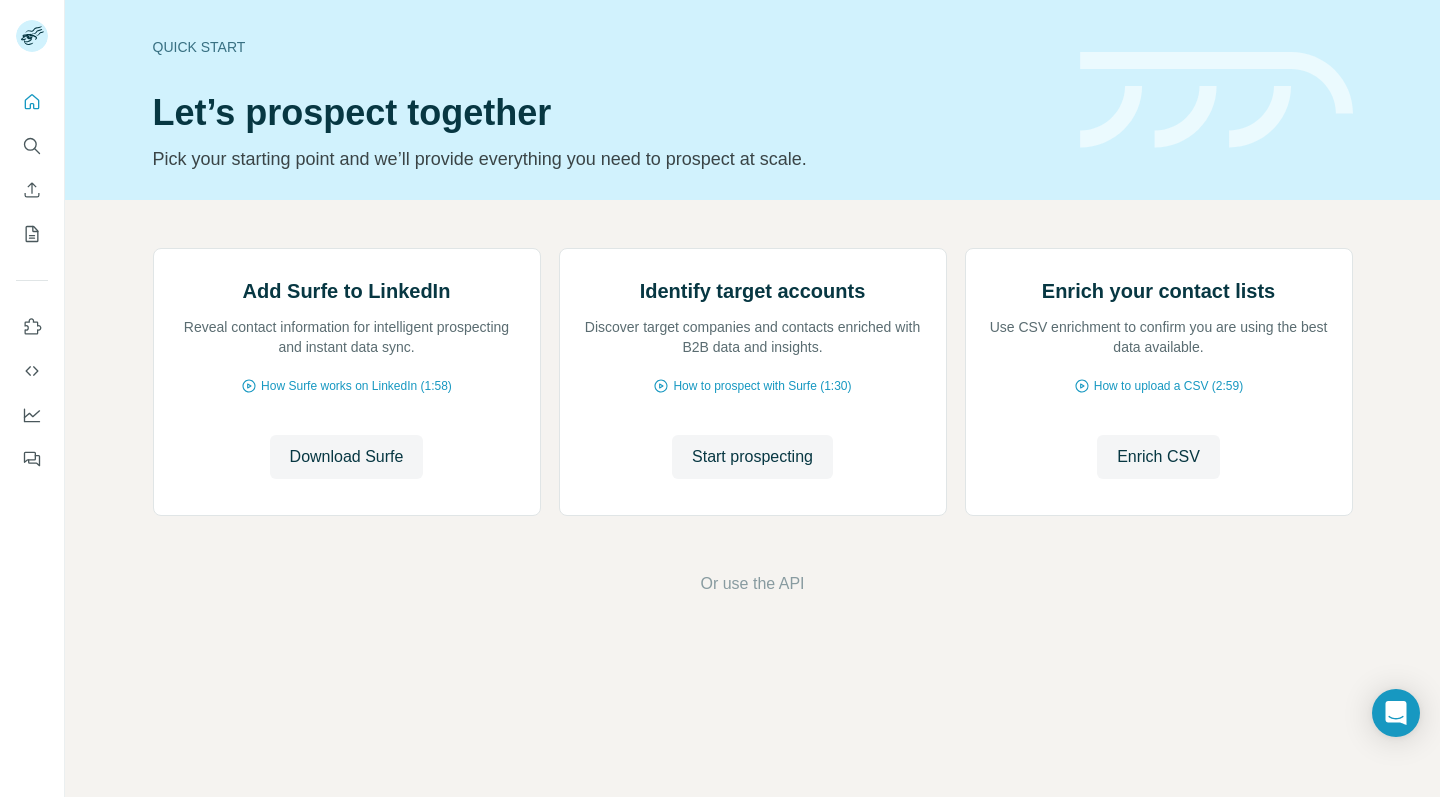 scroll, scrollTop: 63, scrollLeft: 0, axis: vertical 